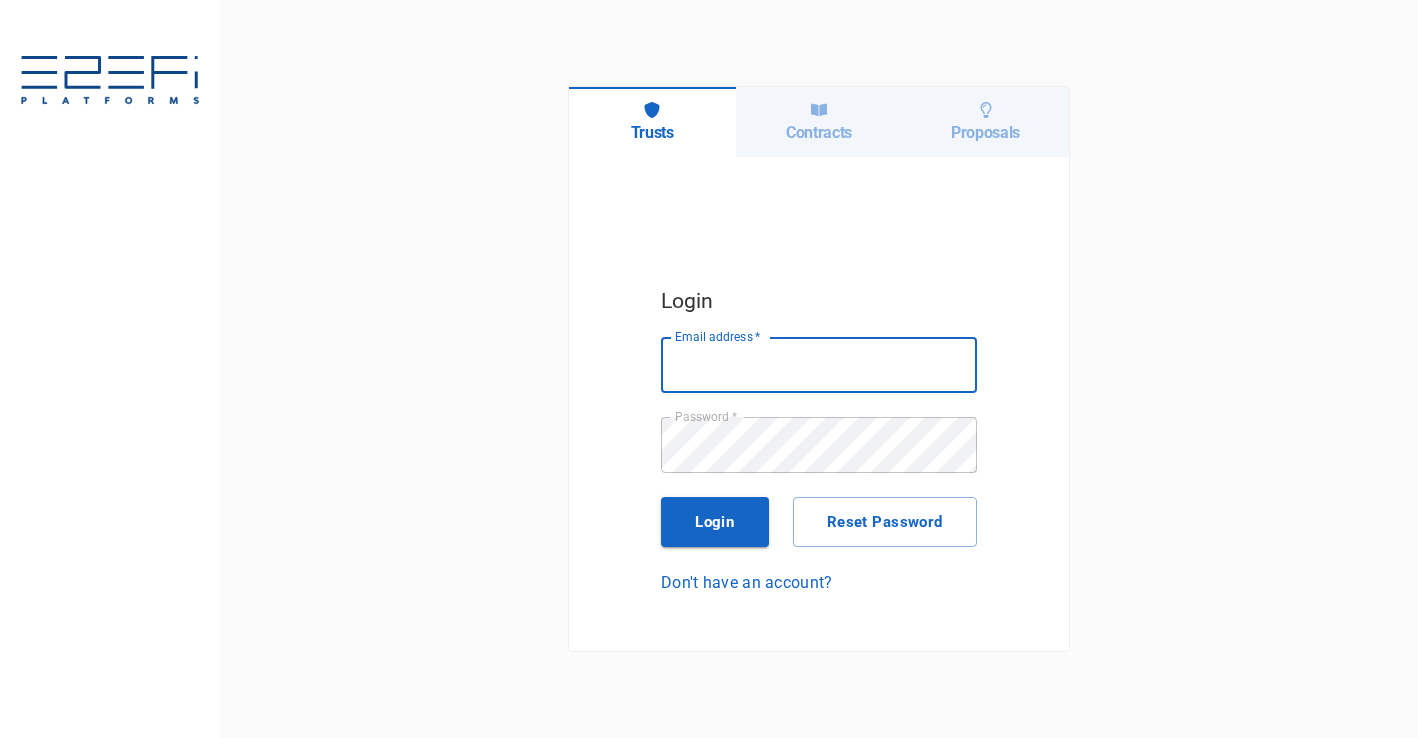 scroll, scrollTop: 0, scrollLeft: 0, axis: both 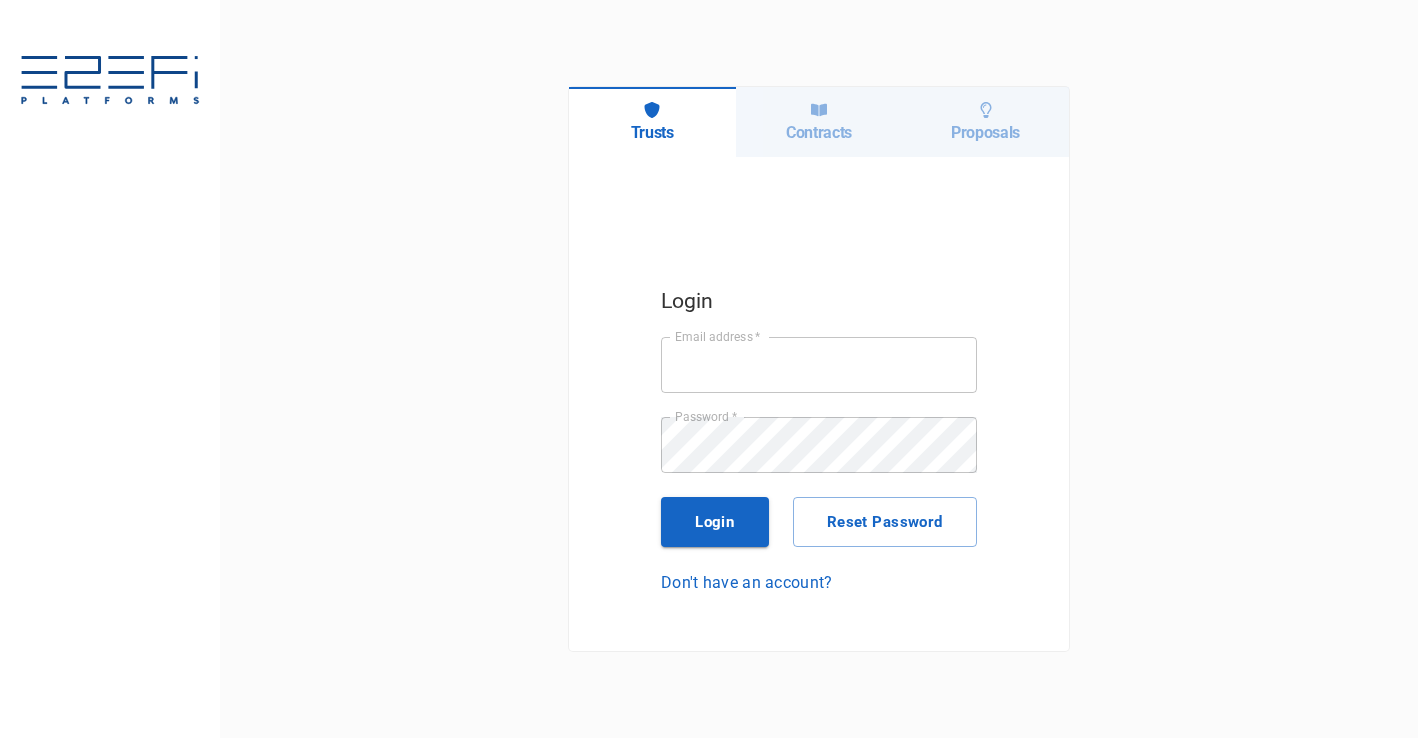 click on "Contracts" at bounding box center [819, 122] 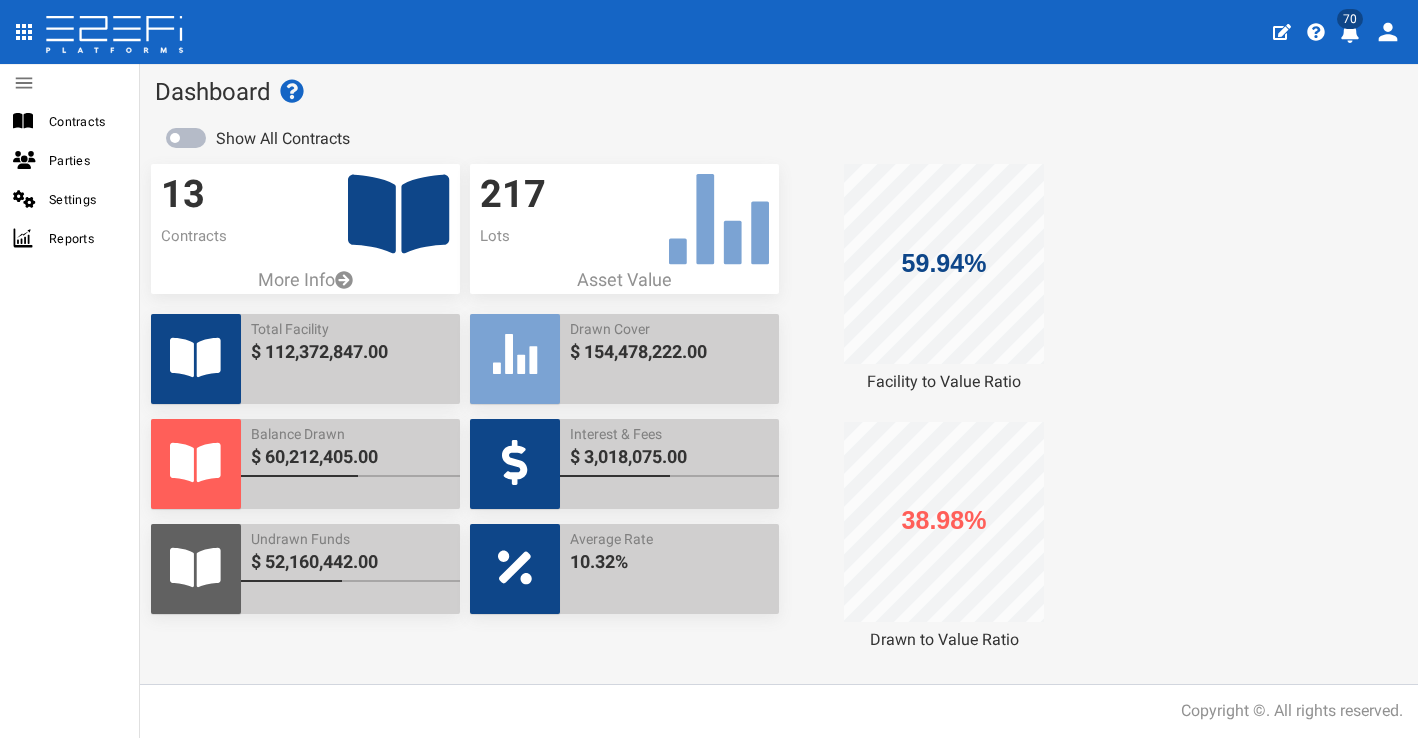 scroll, scrollTop: 0, scrollLeft: 0, axis: both 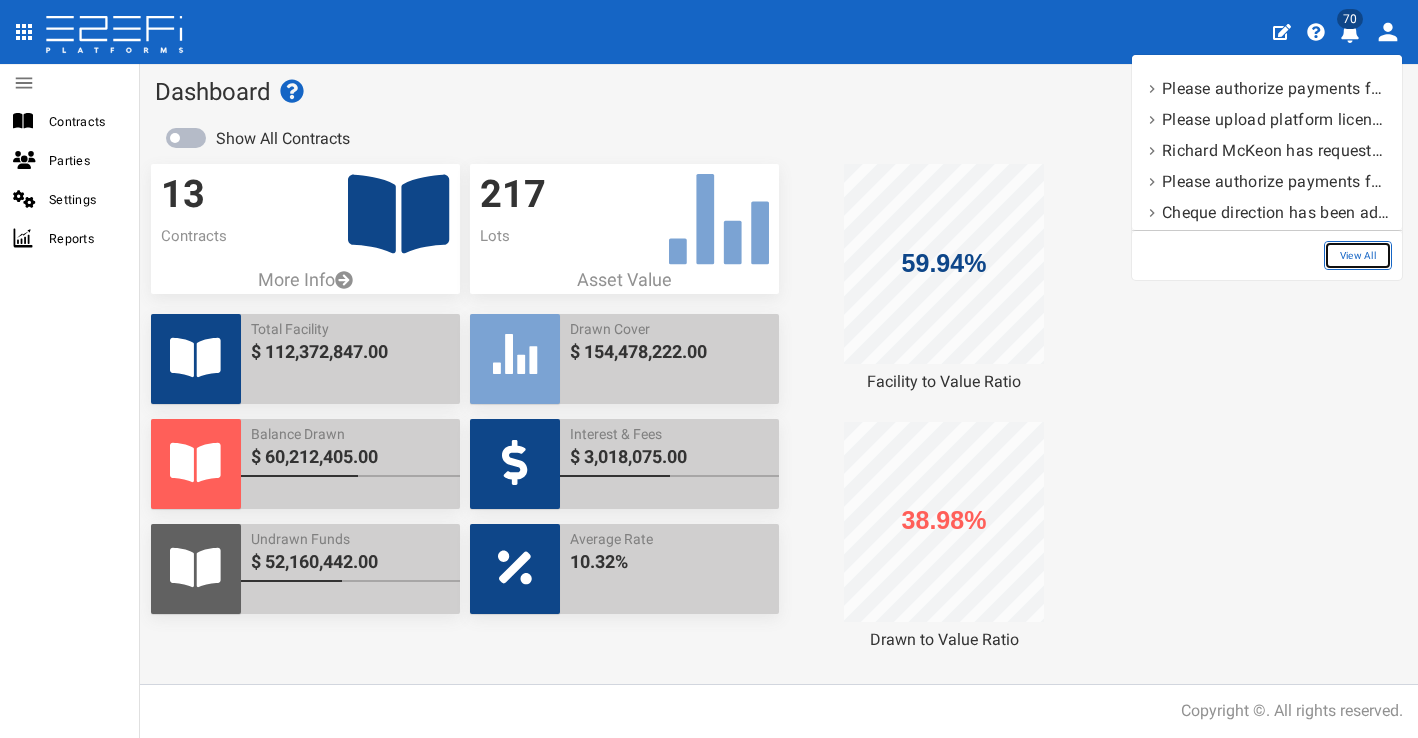 click on "View All" at bounding box center (1358, 255) 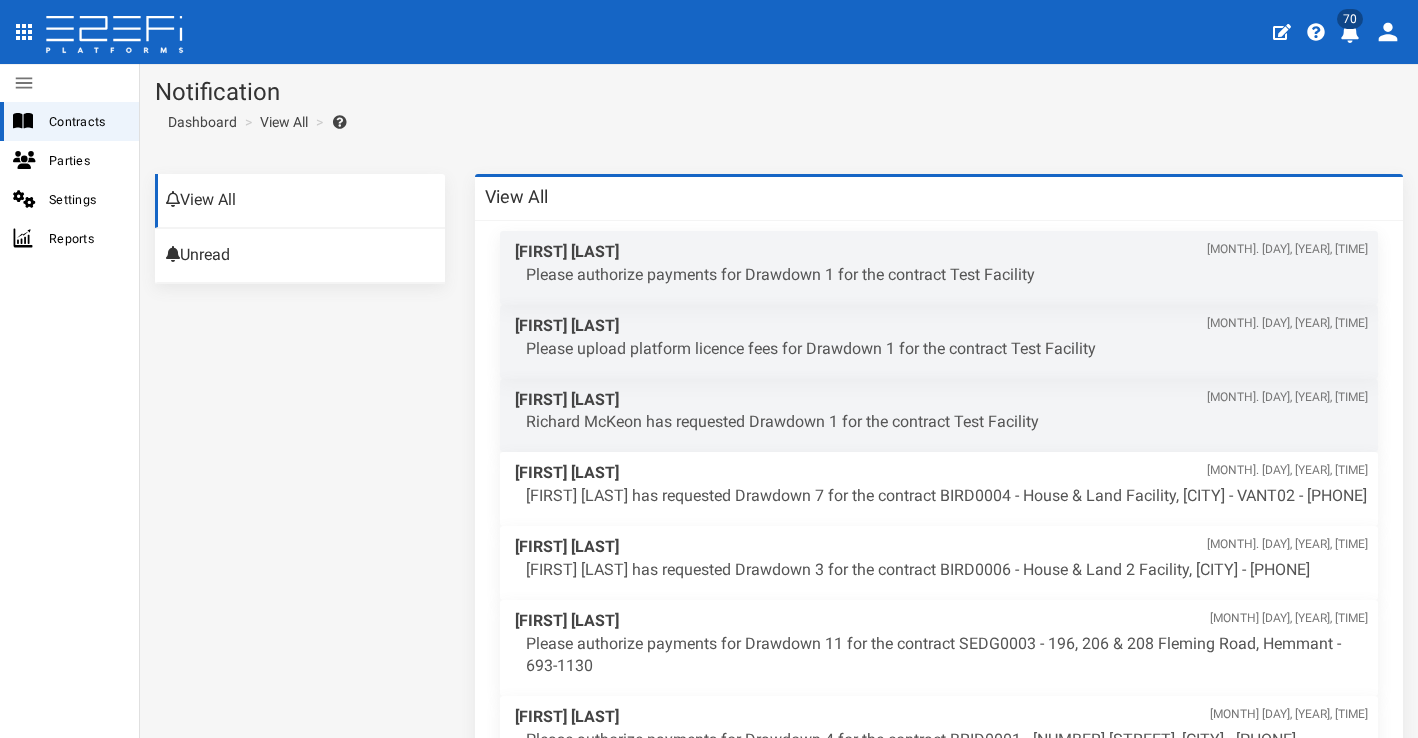 scroll, scrollTop: 0, scrollLeft: 0, axis: both 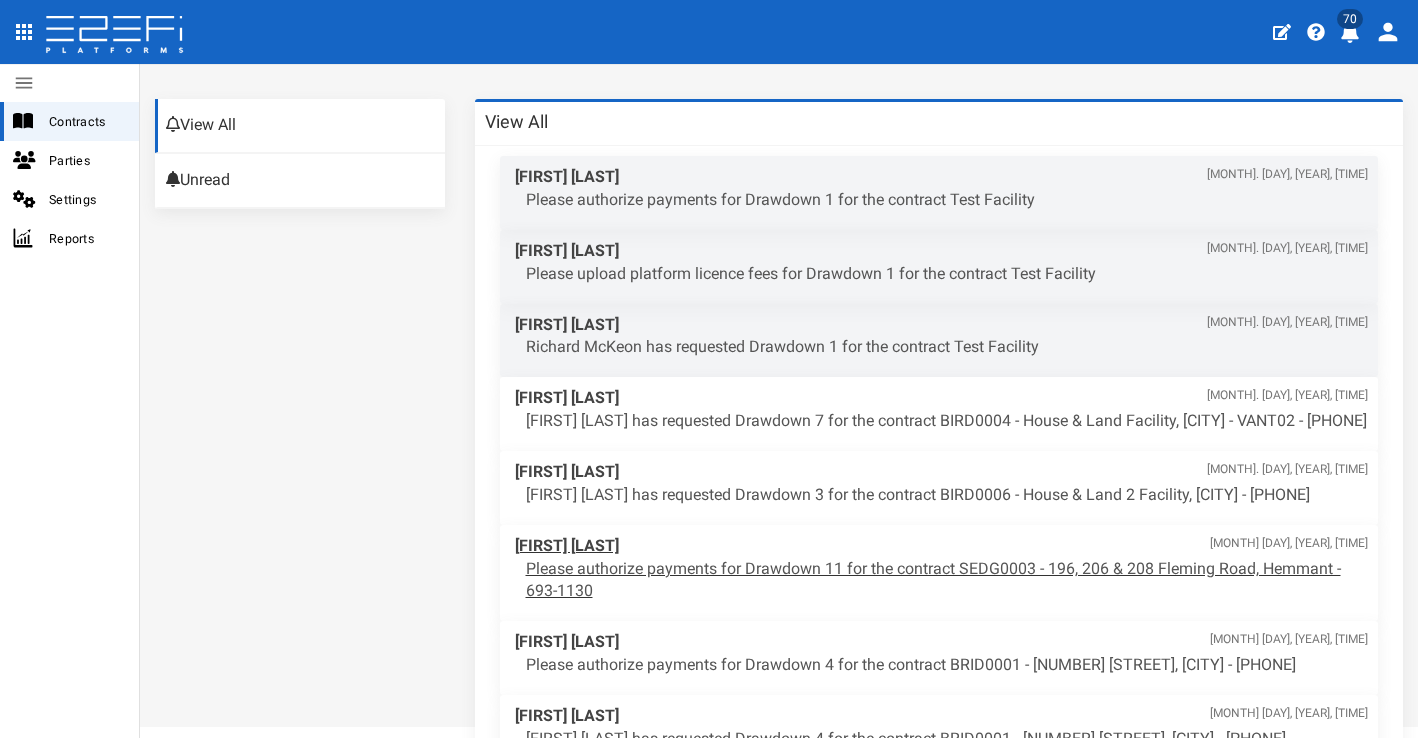 click on "Please authorize payments for Drawdown 11 for the contract SEDG0003 - 196, 206 & 208 Fleming Road, Hemmant - 693-1130" at bounding box center (947, 581) 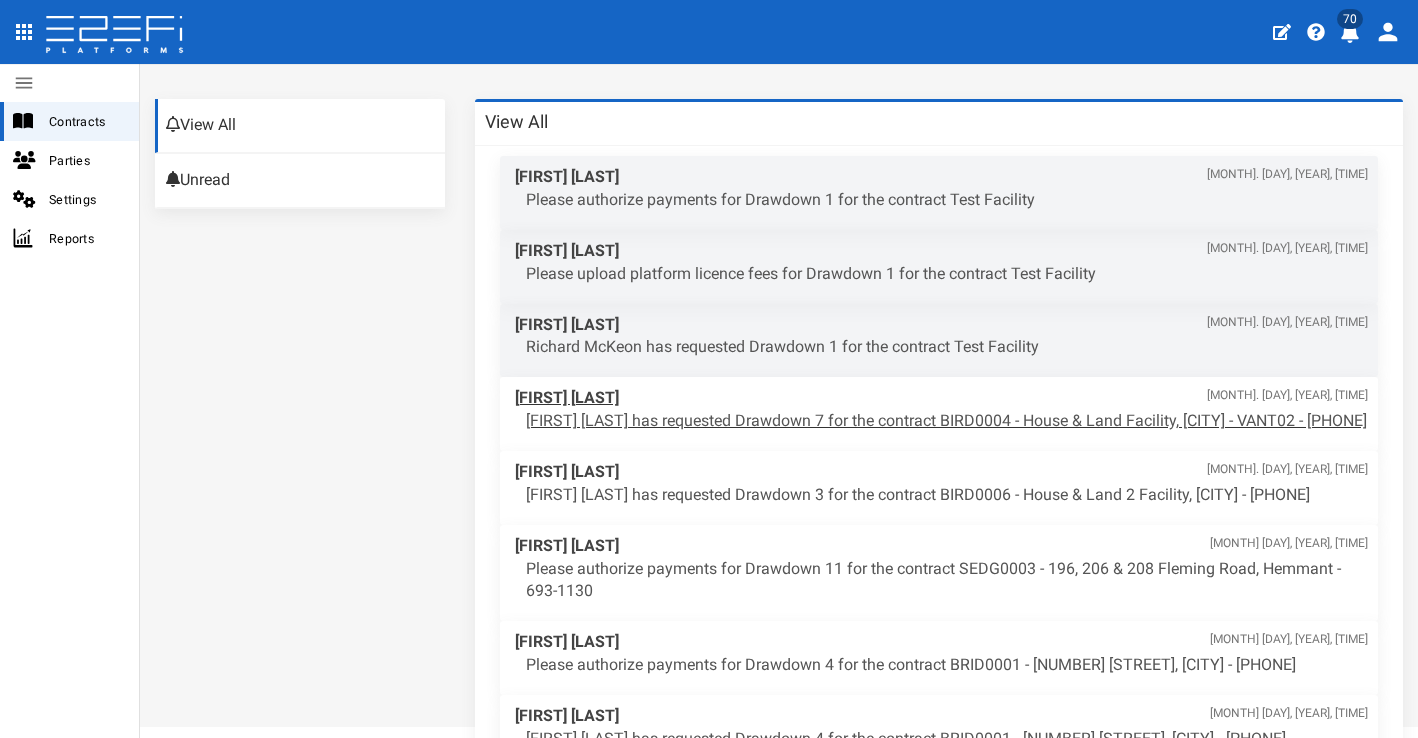 click on "Aaron Faull
Aug. 1, 2025, 3:37 p.m." at bounding box center (942, 398) 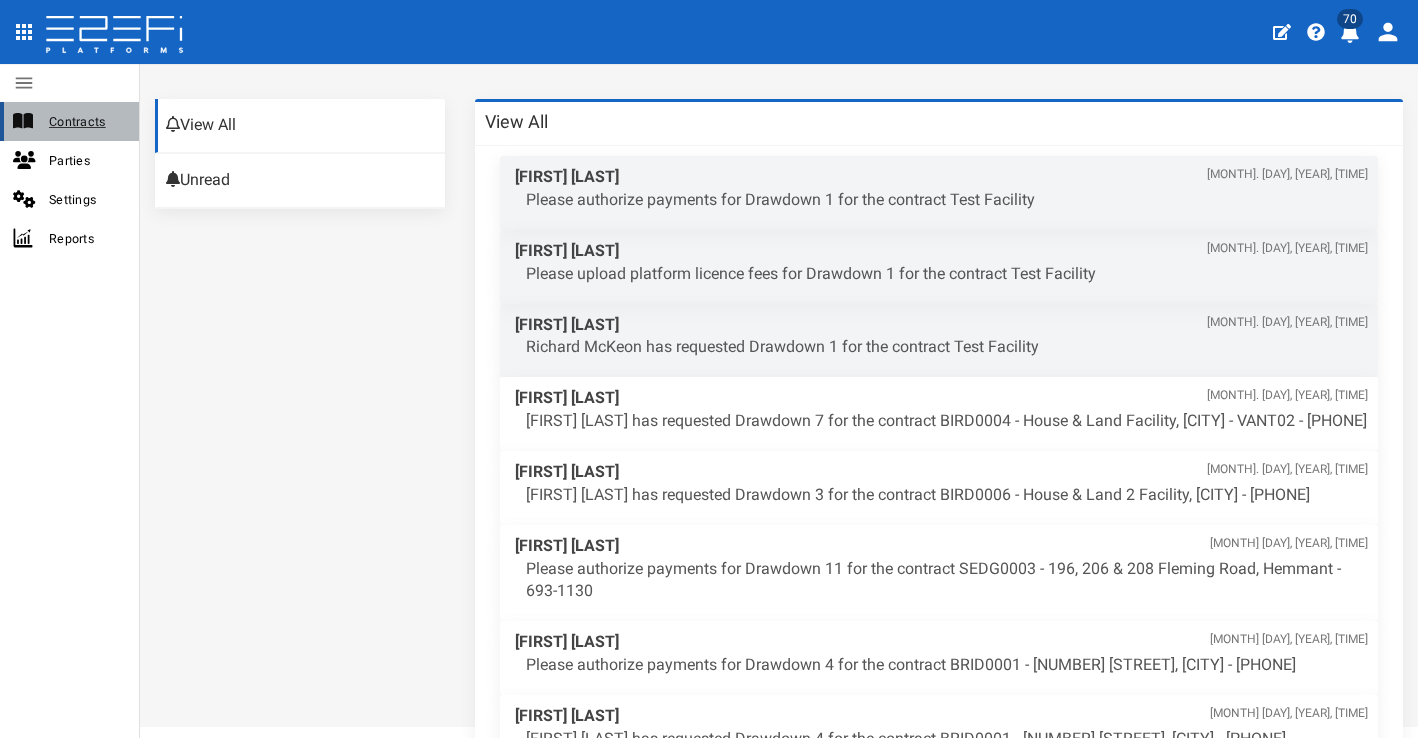 click on "Contracts" at bounding box center (86, 121) 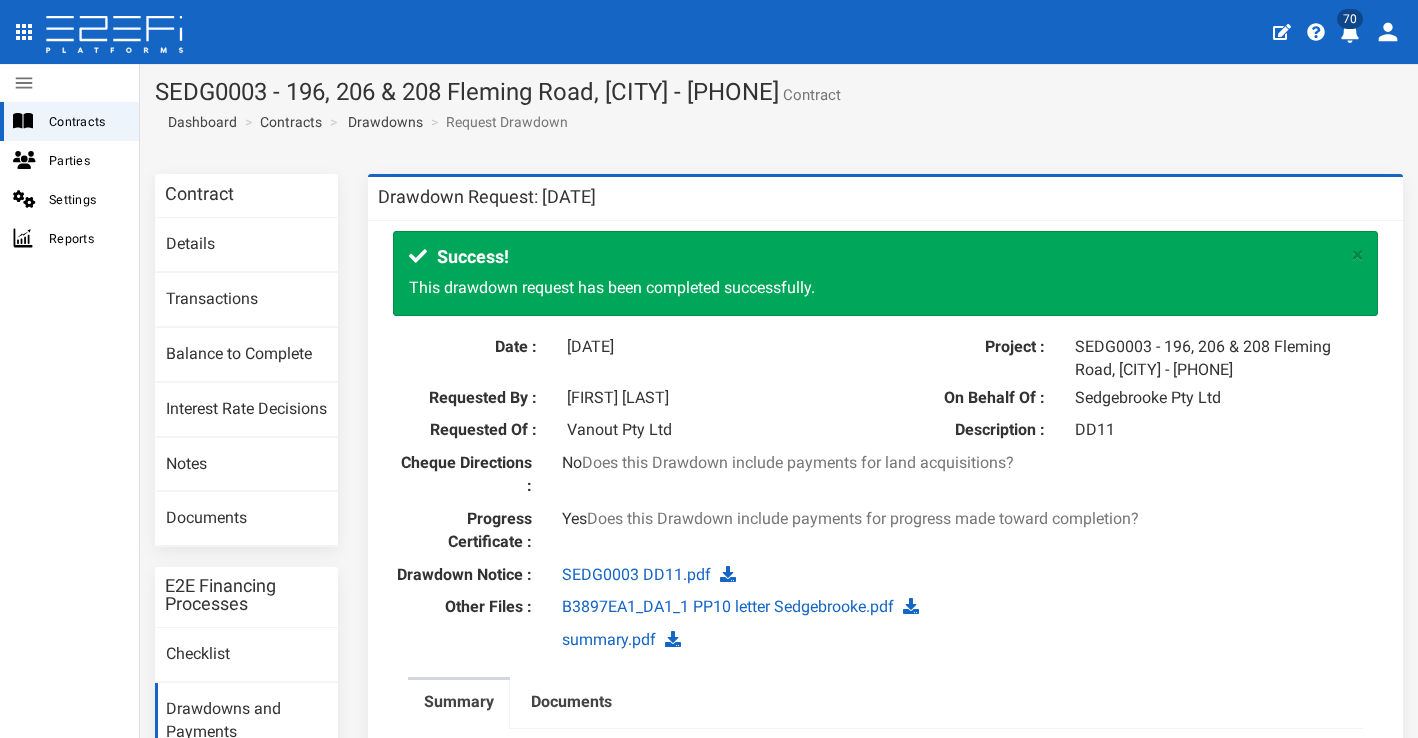 scroll, scrollTop: 0, scrollLeft: 0, axis: both 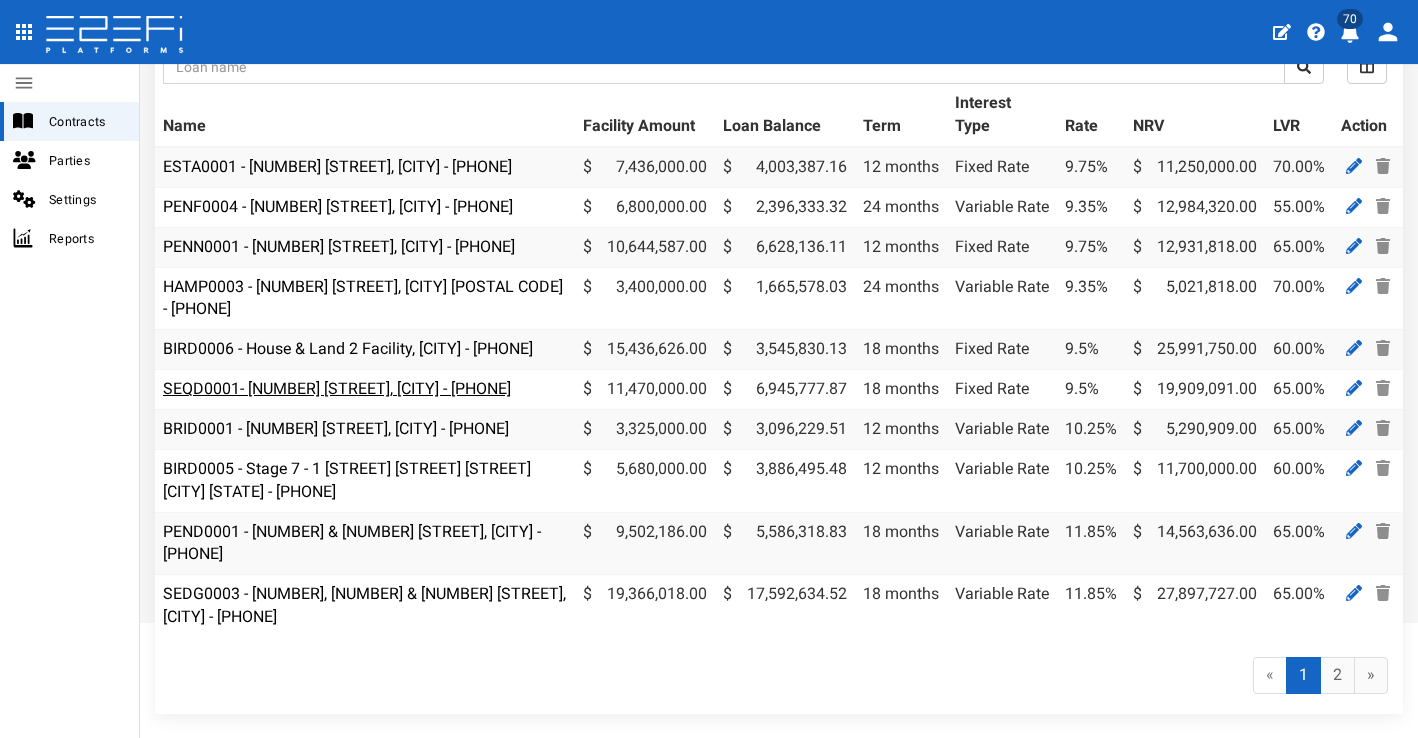 click on "SEQD0001- [NUMBER] [STREET], [CITY] - [PHONE]" at bounding box center (337, 388) 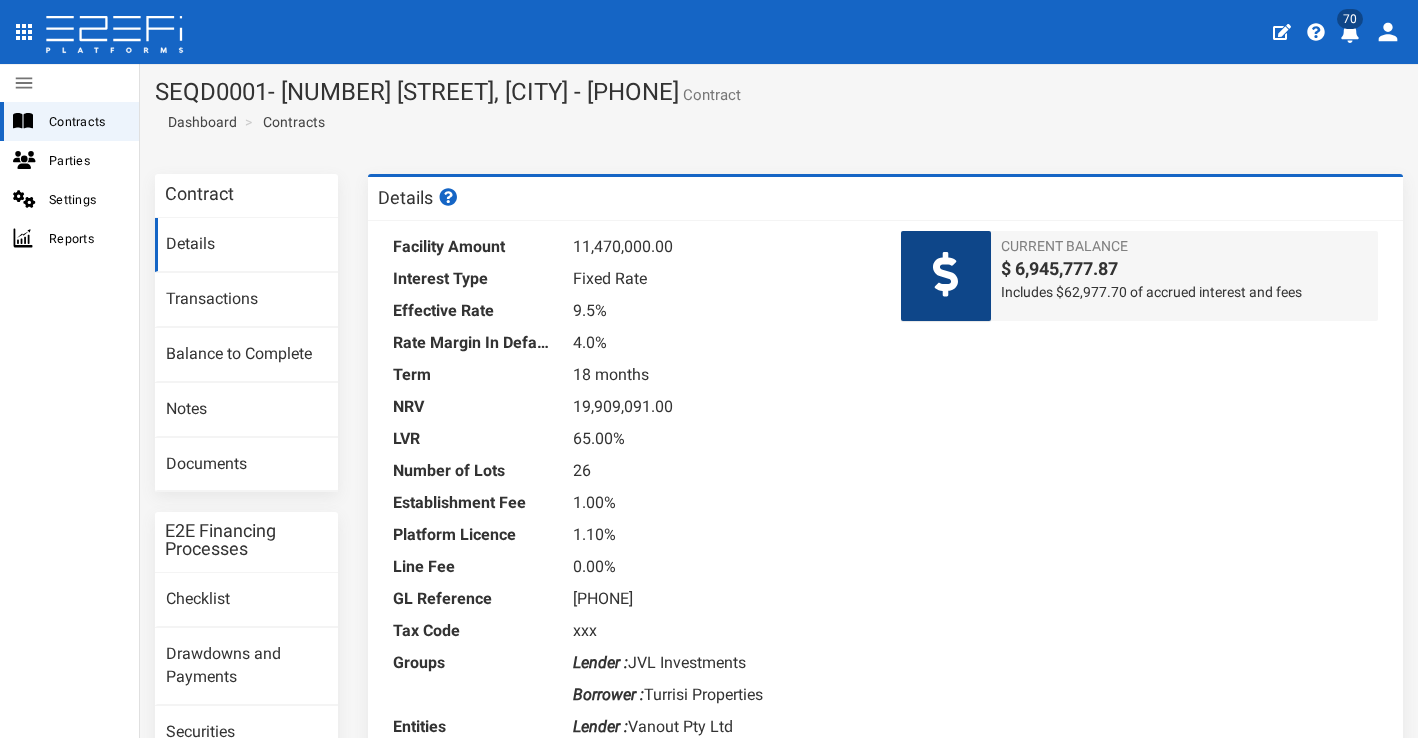 scroll, scrollTop: 0, scrollLeft: 0, axis: both 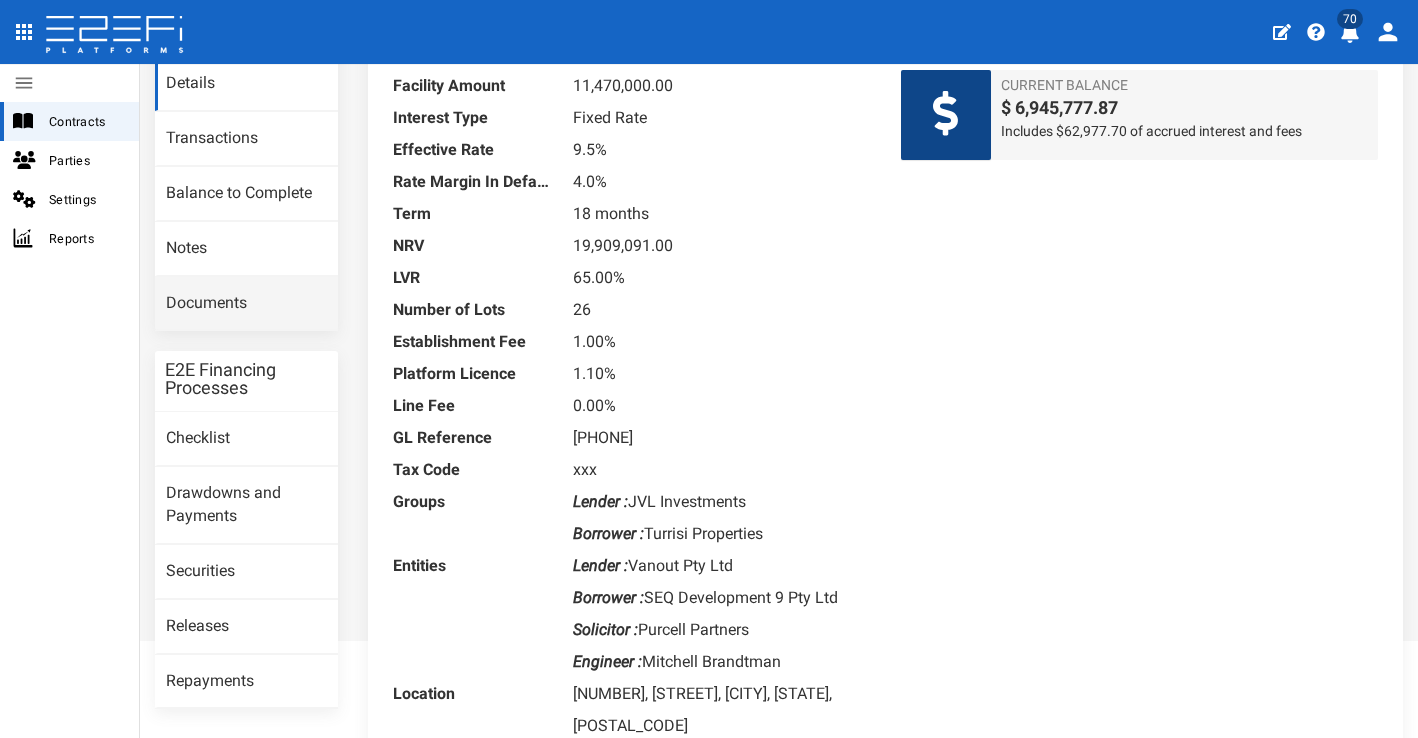 click on "Documents" at bounding box center [246, 304] 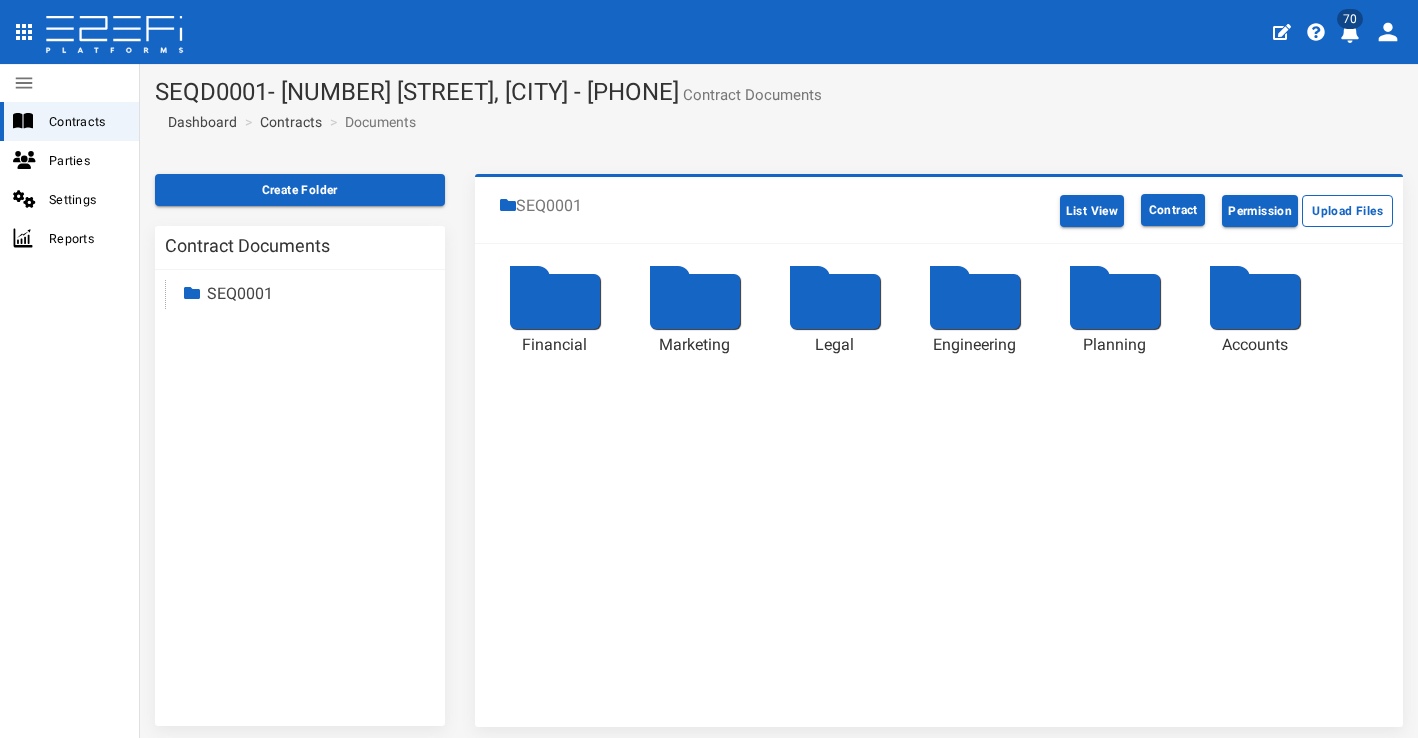 scroll, scrollTop: 0, scrollLeft: 0, axis: both 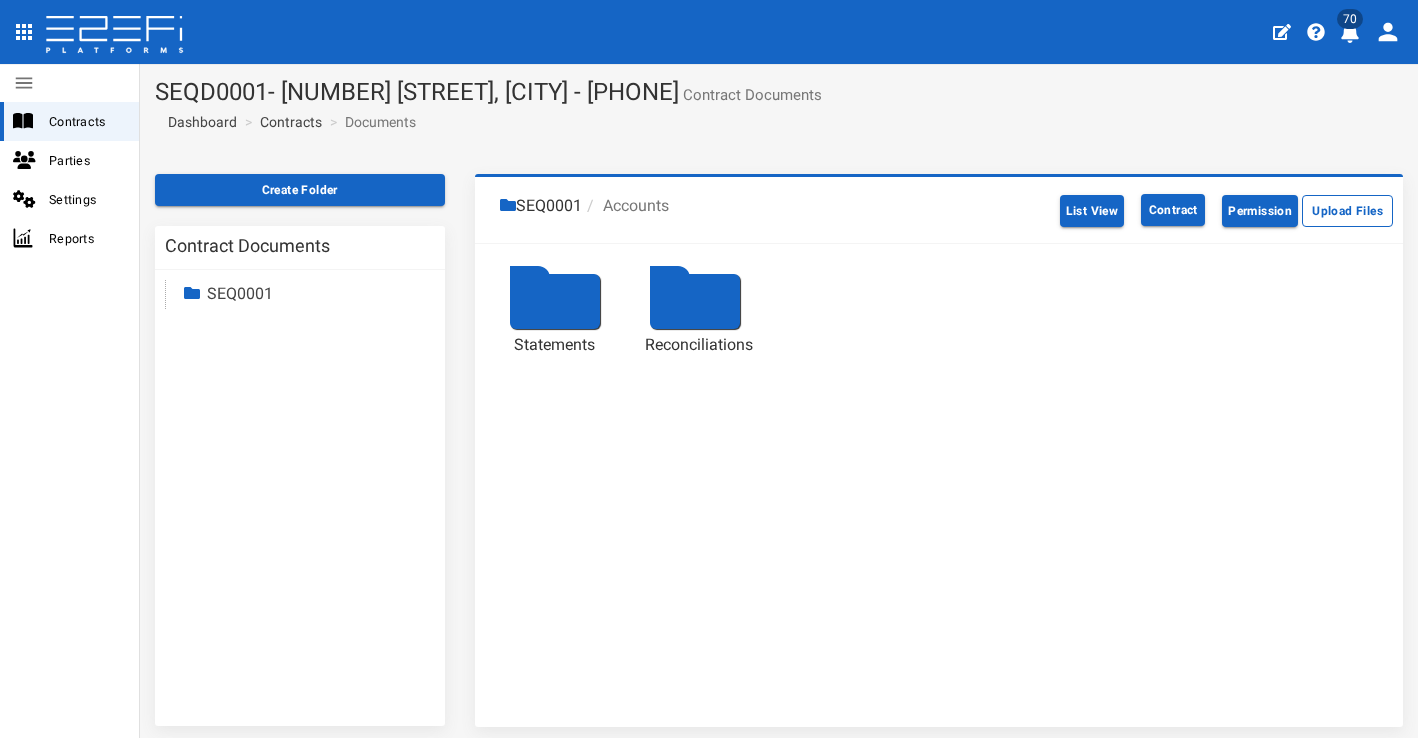 click at bounding box center (555, 301) 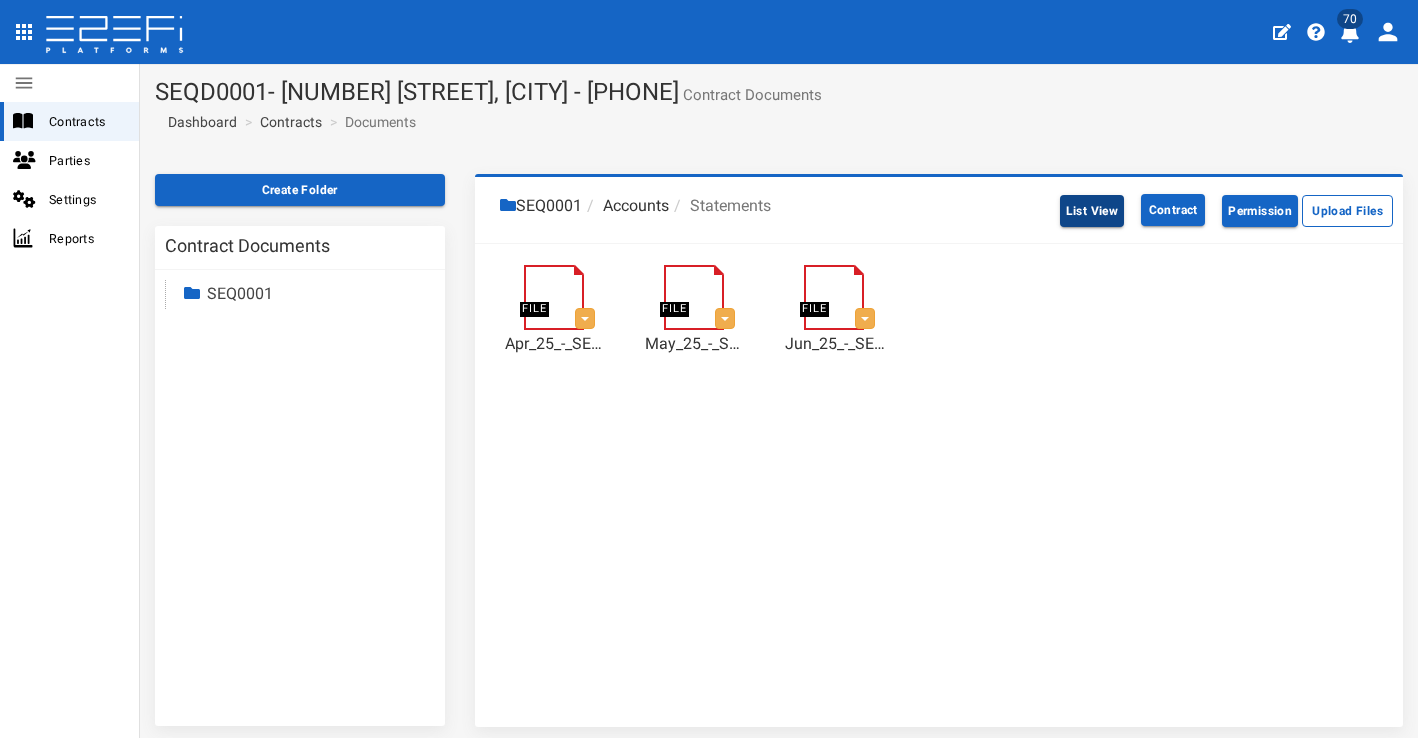 click on "List View" at bounding box center (1092, 211) 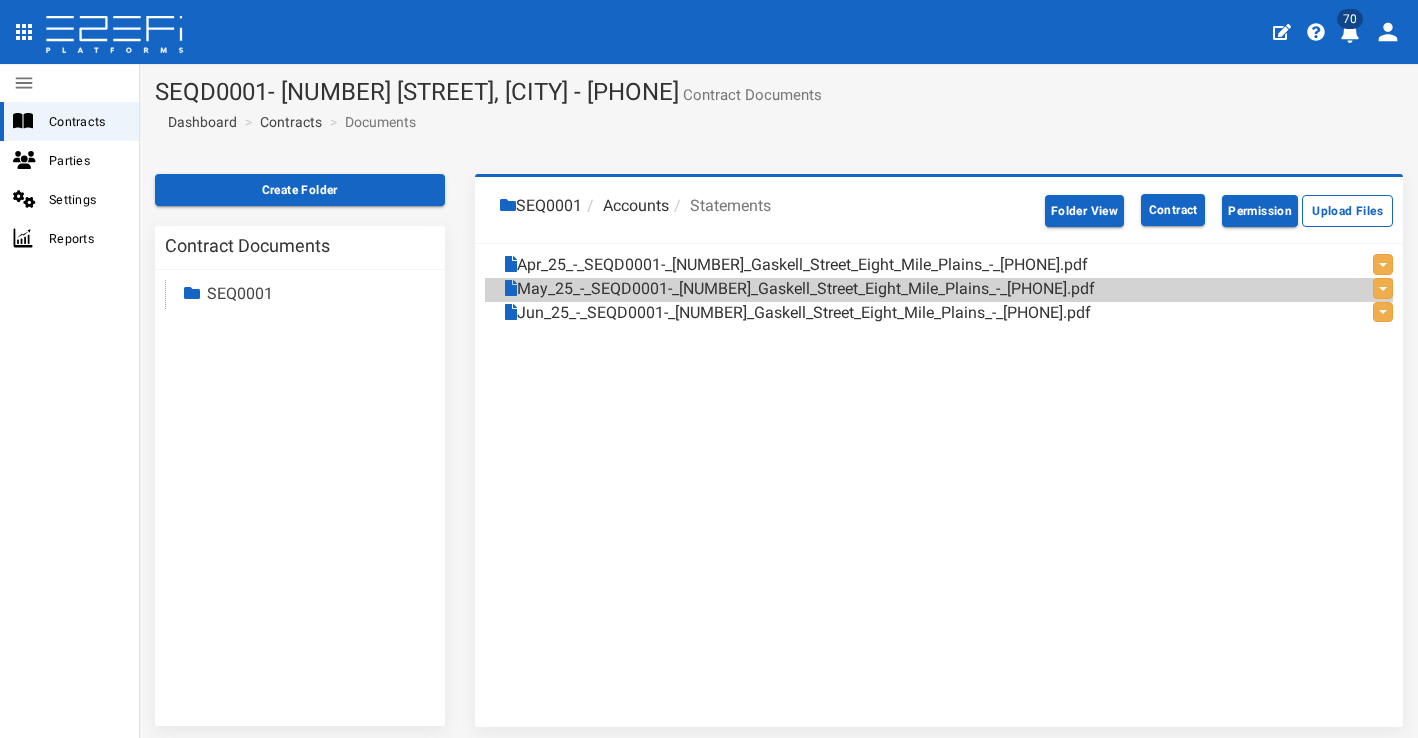 click on "Accounts" at bounding box center (625, 206) 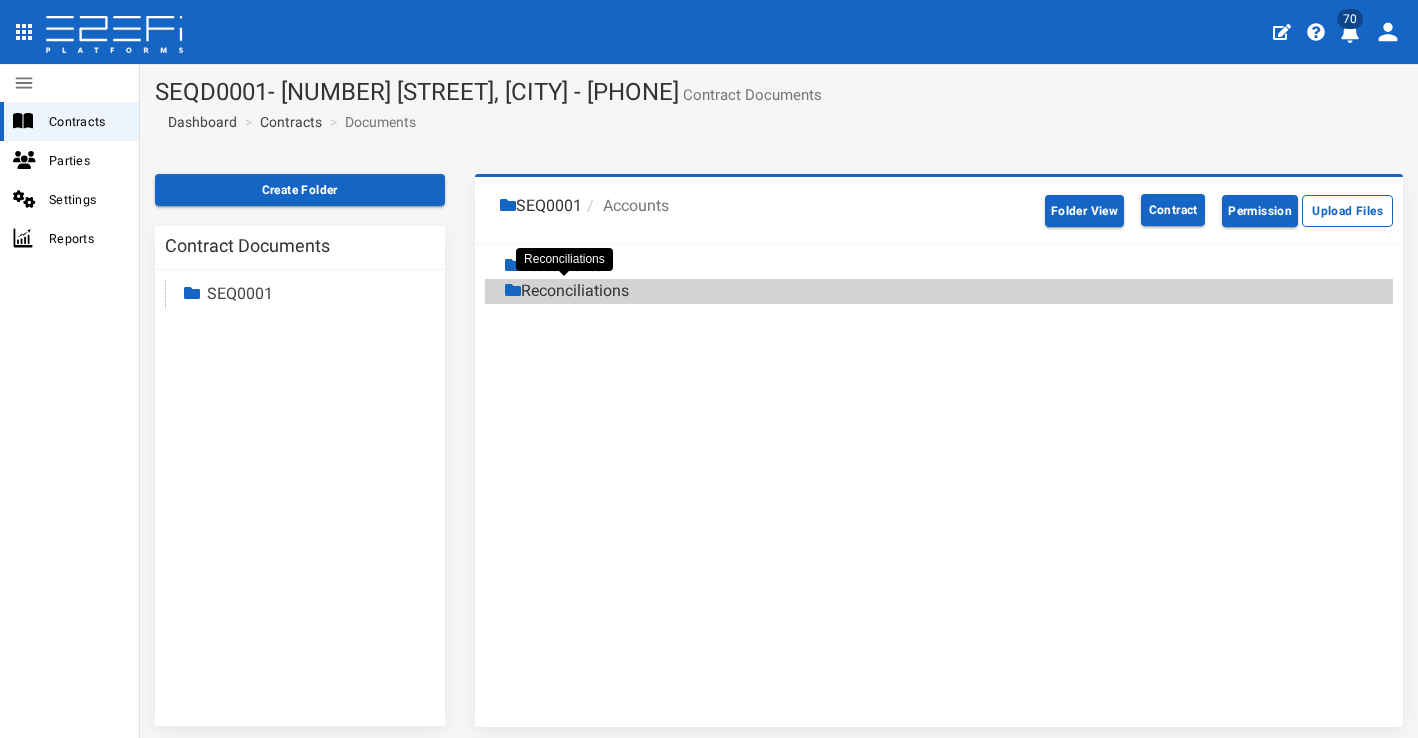click on "Reconciliations" at bounding box center (567, 291) 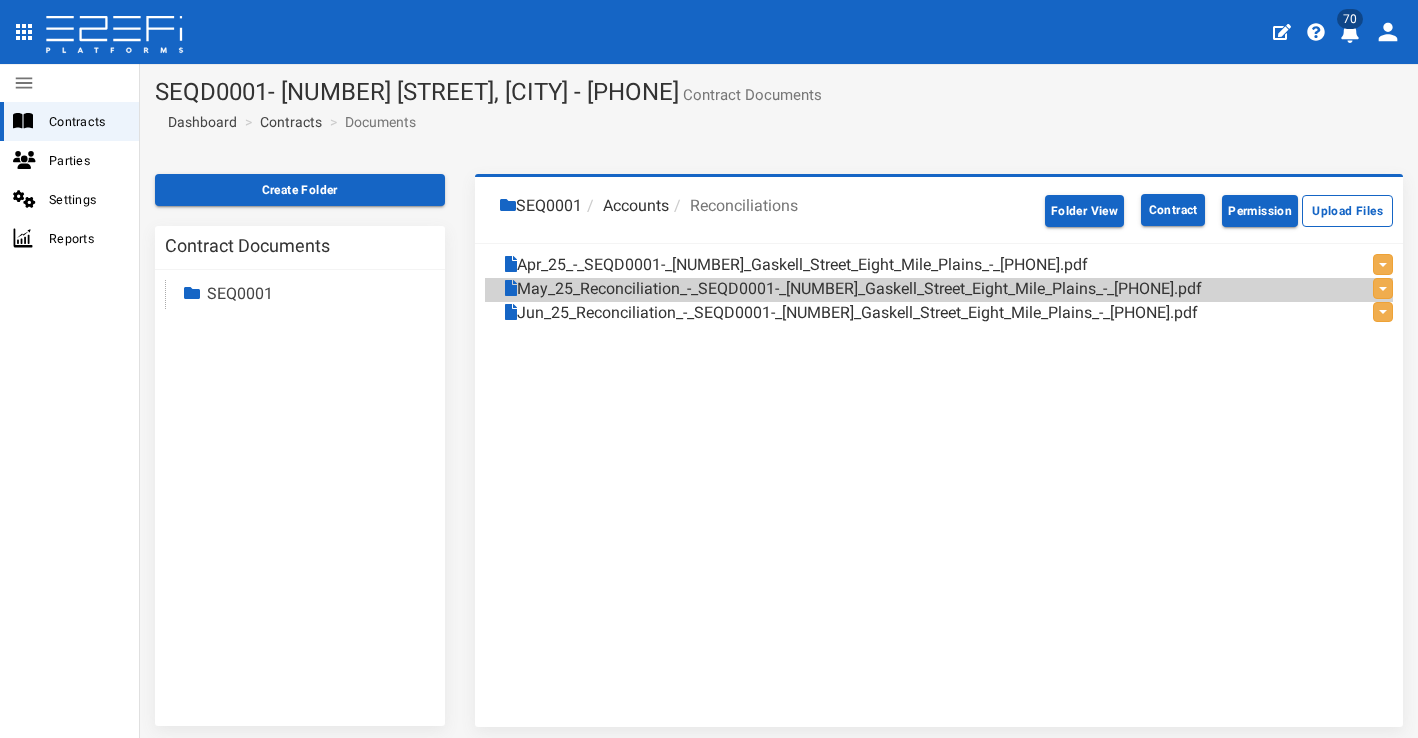 click on "Accounts" at bounding box center [625, 206] 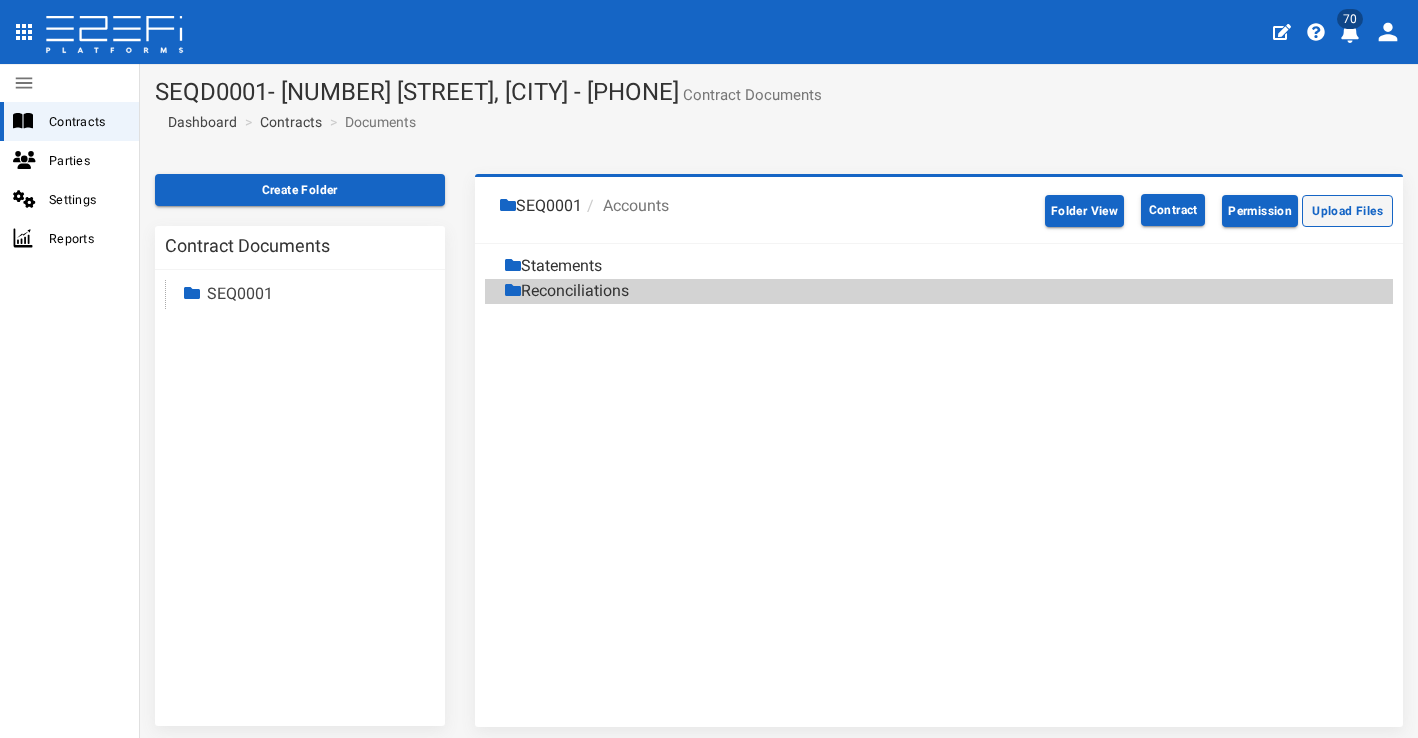 click on "Upload
Files" at bounding box center (1347, 211) 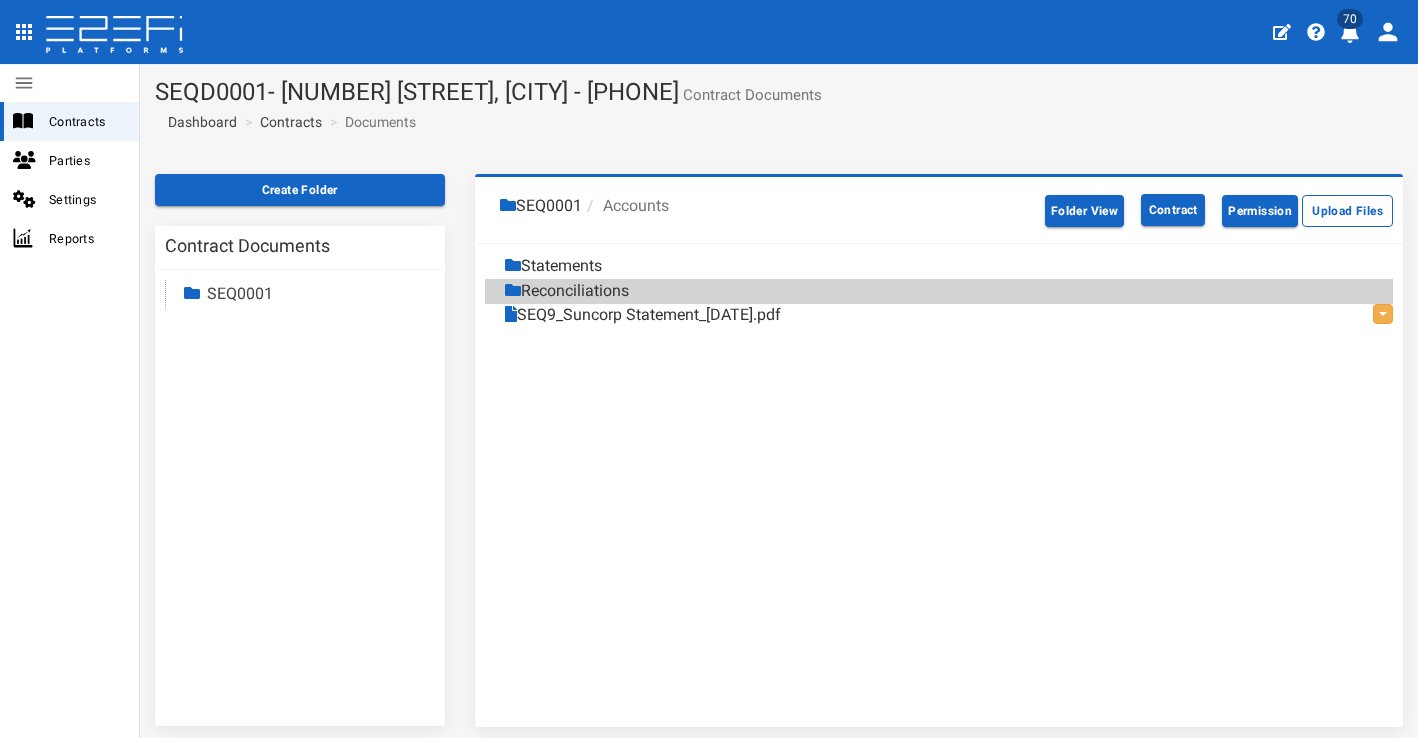 click on "SEQ0001" at bounding box center [541, 206] 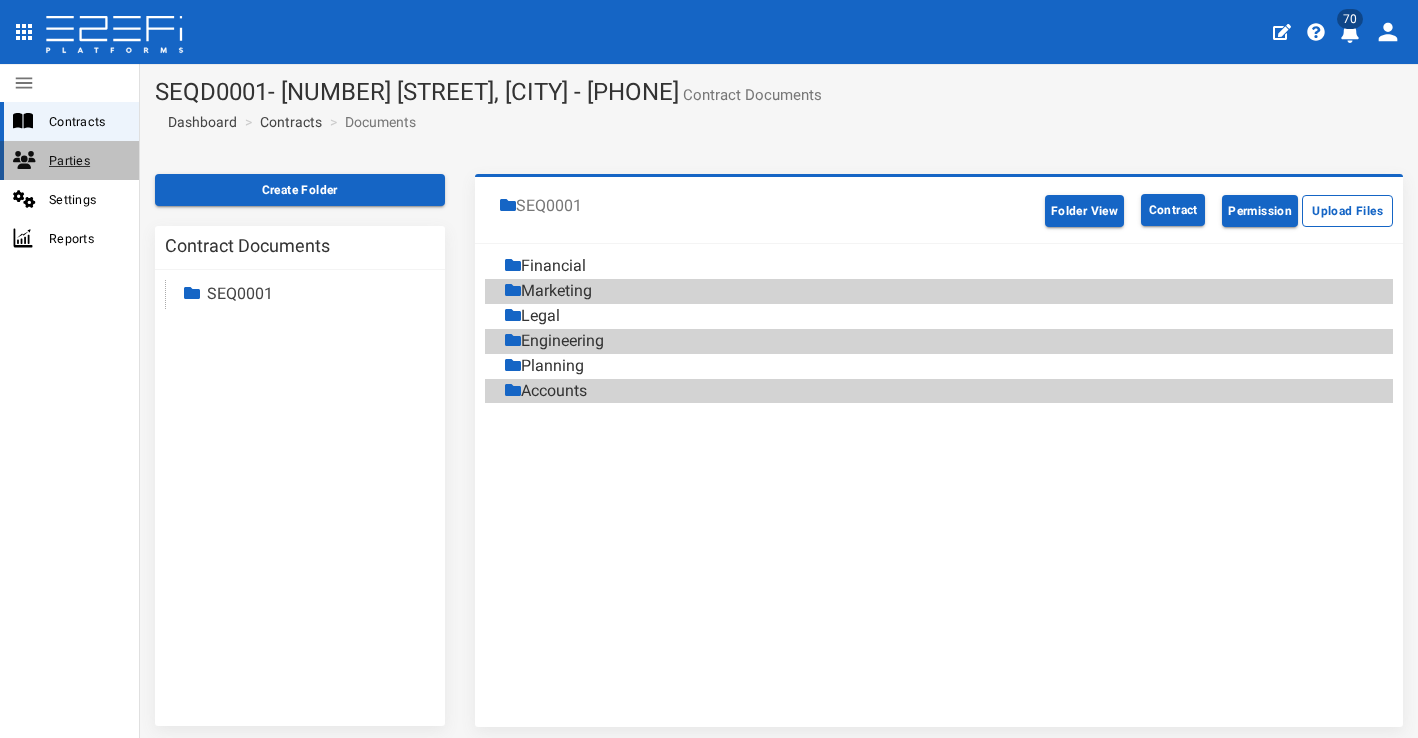 click on "Parties" at bounding box center (86, 160) 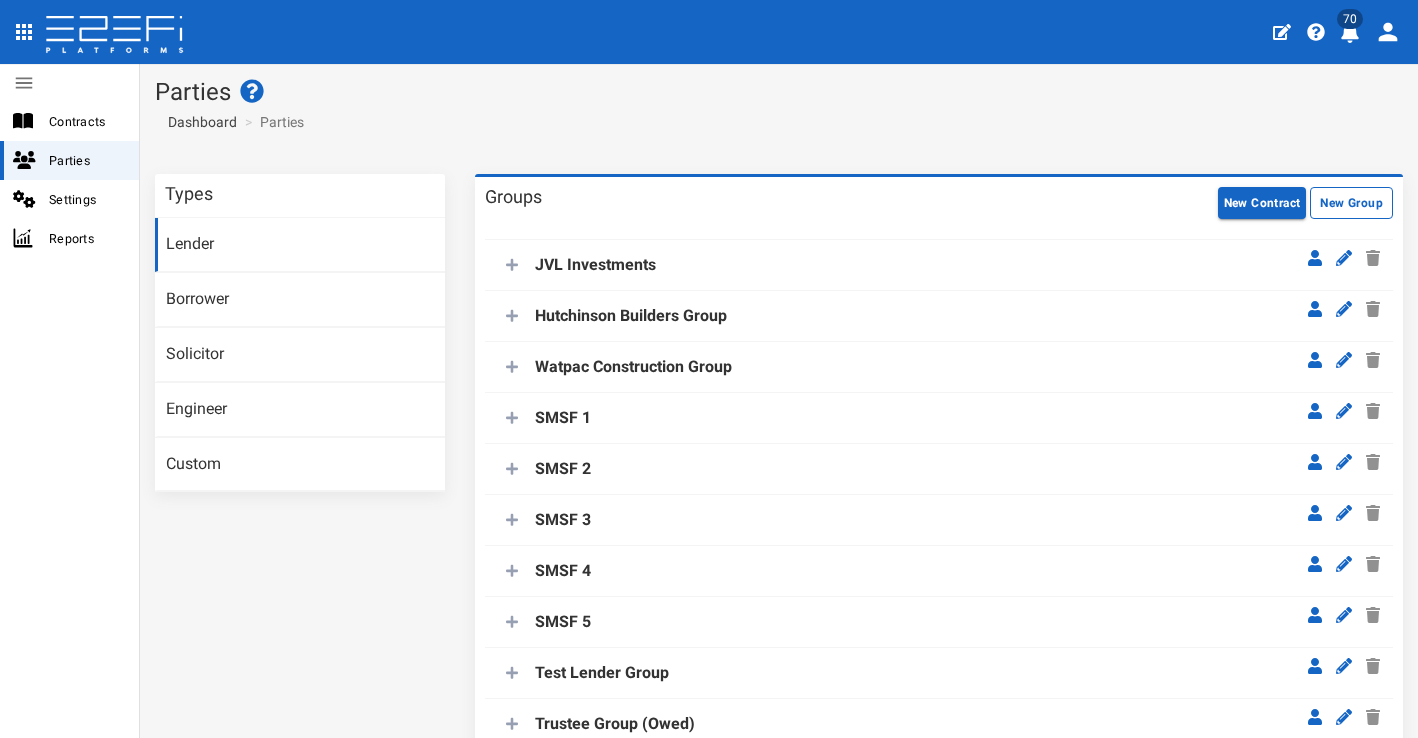 scroll, scrollTop: 0, scrollLeft: 0, axis: both 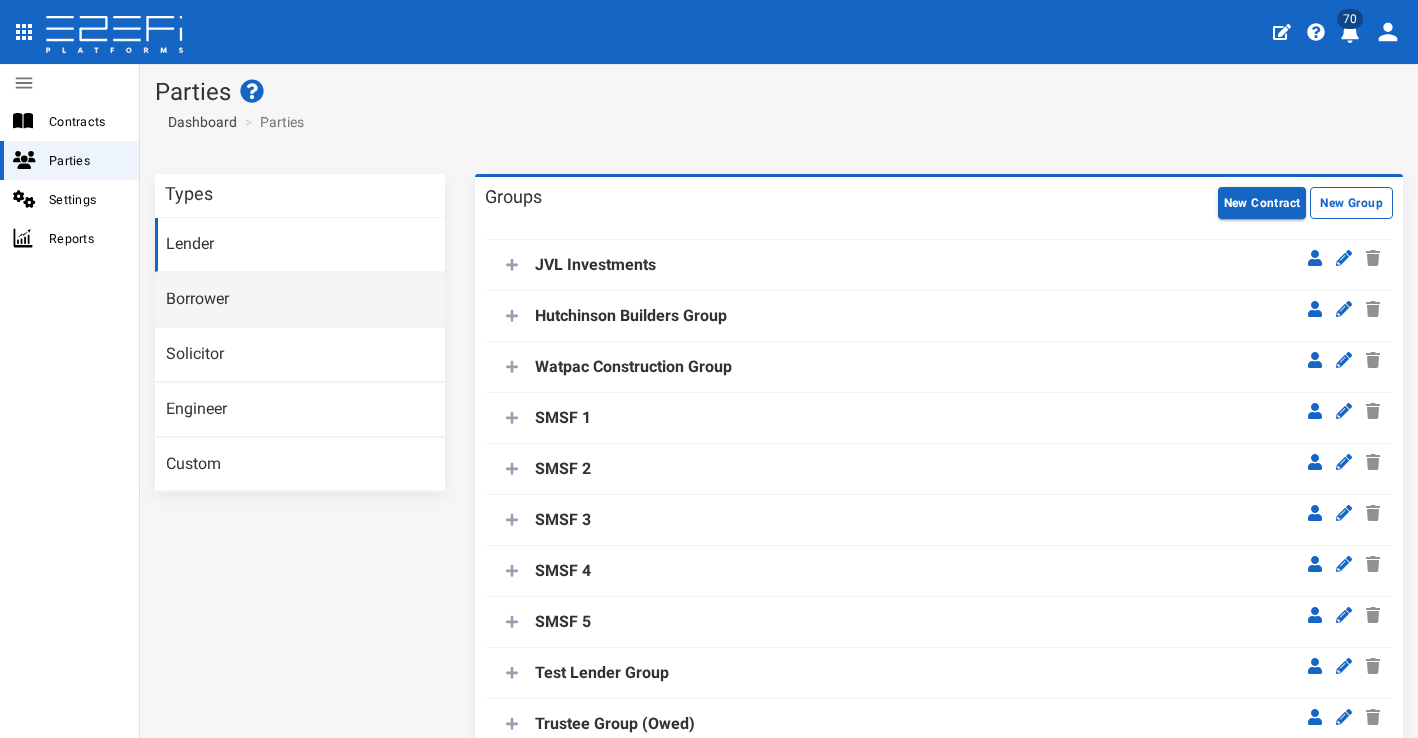 click on "Borrower" at bounding box center (300, 300) 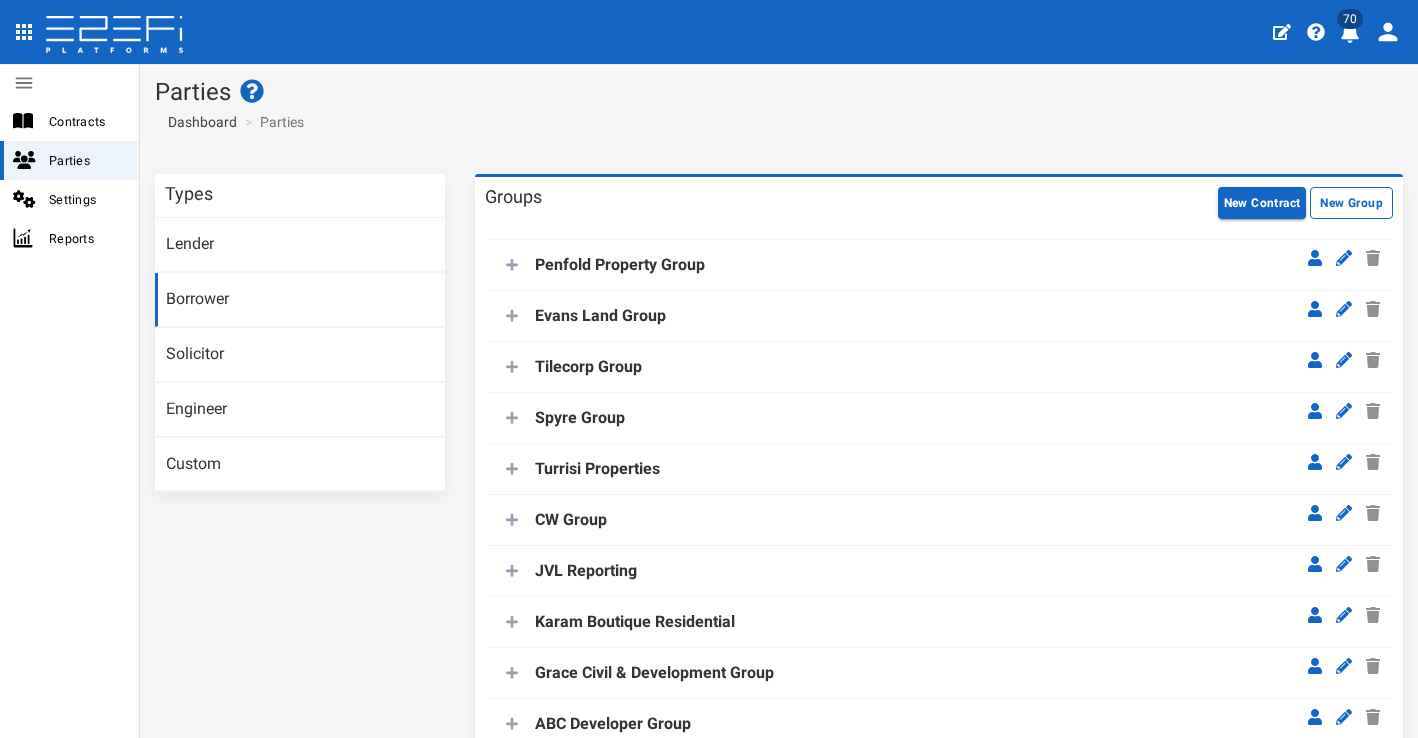 scroll, scrollTop: 0, scrollLeft: 0, axis: both 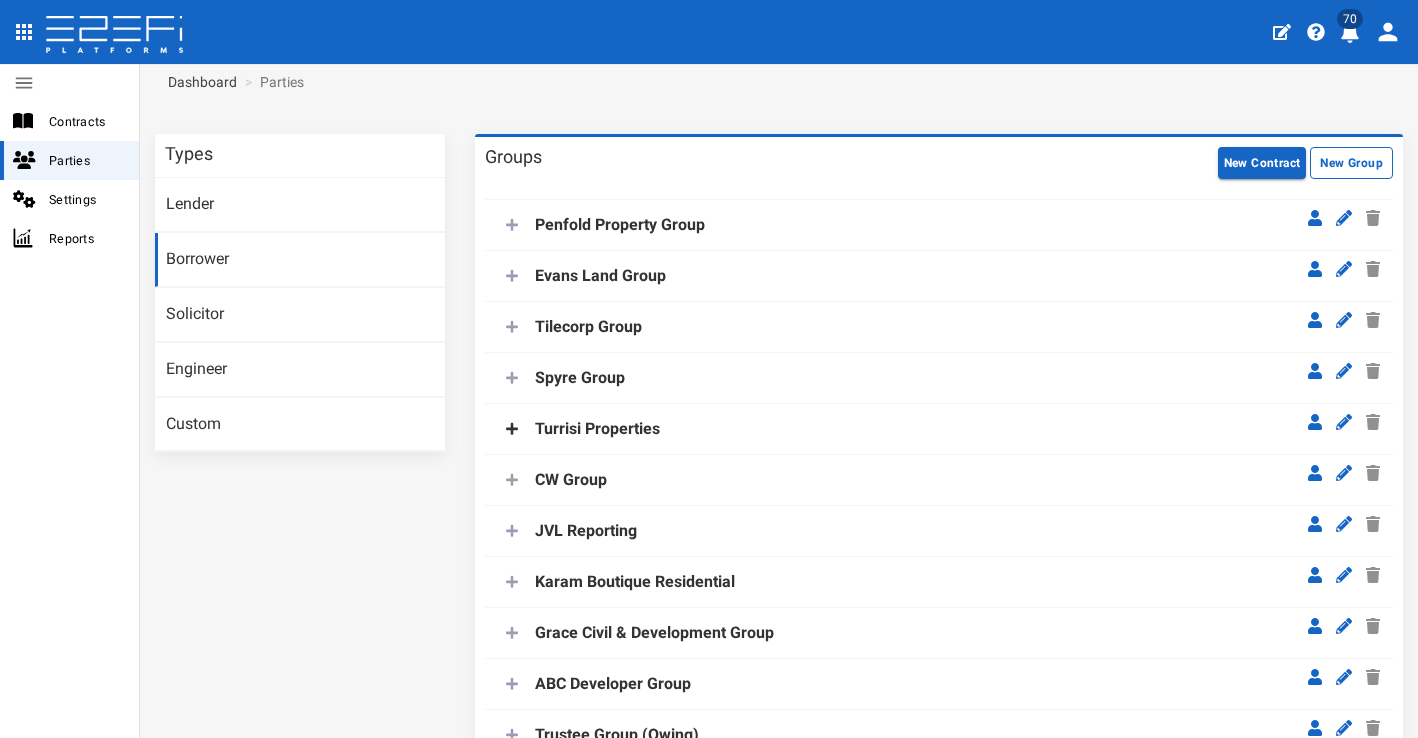 click 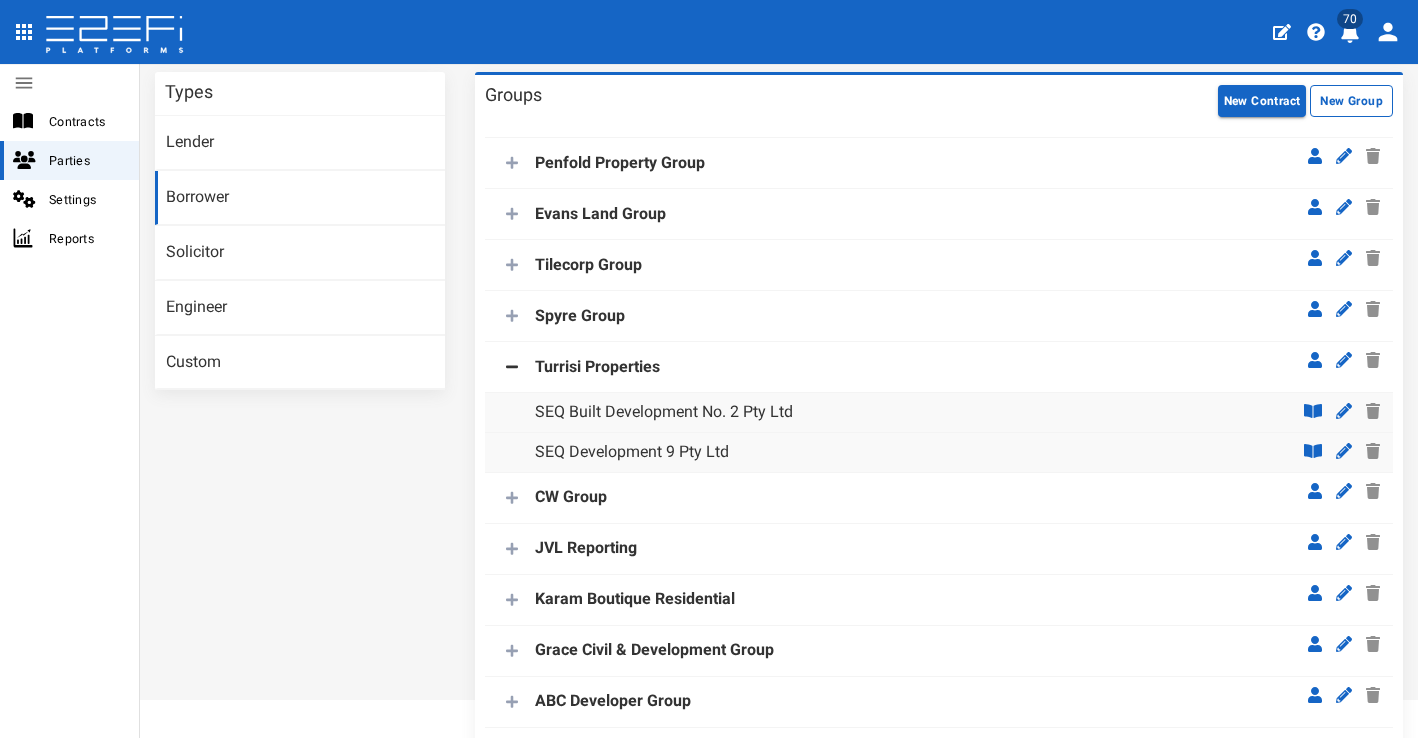 scroll, scrollTop: 134, scrollLeft: 0, axis: vertical 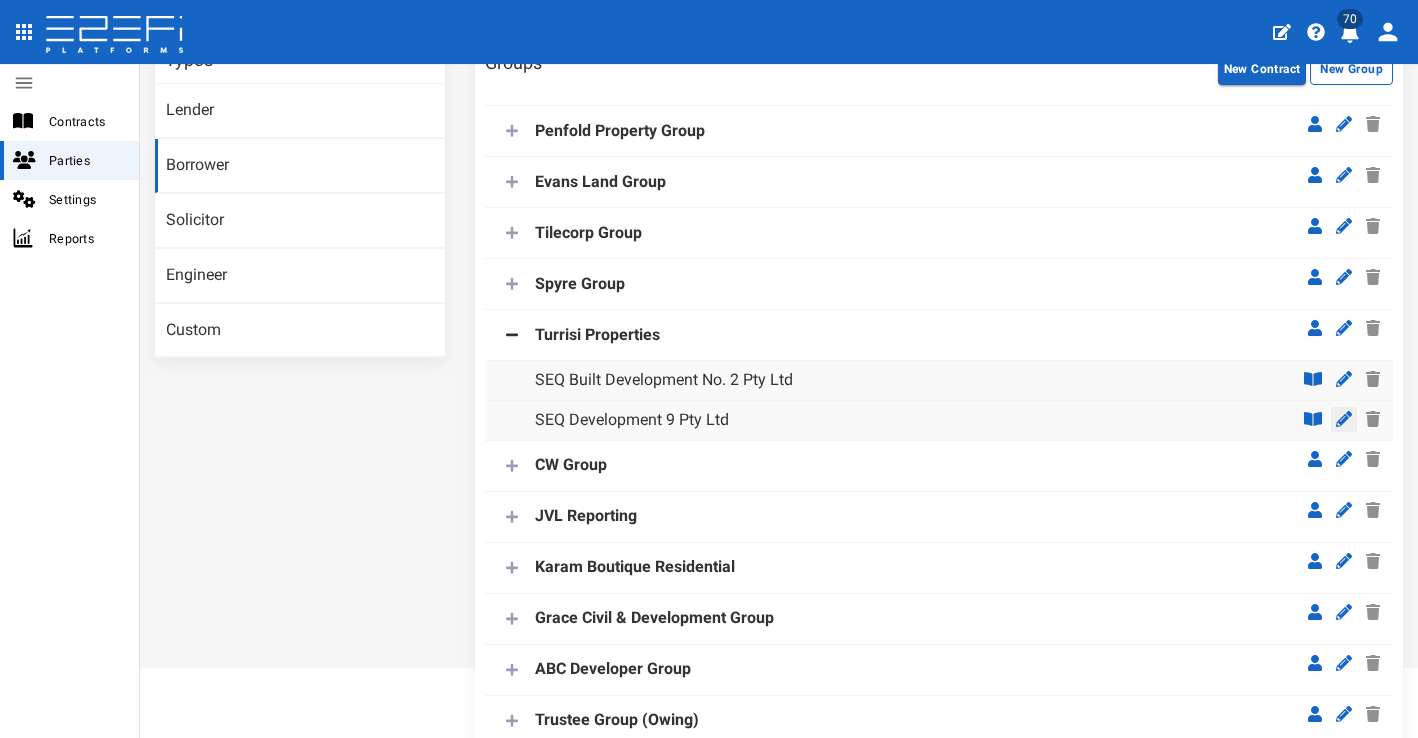 click 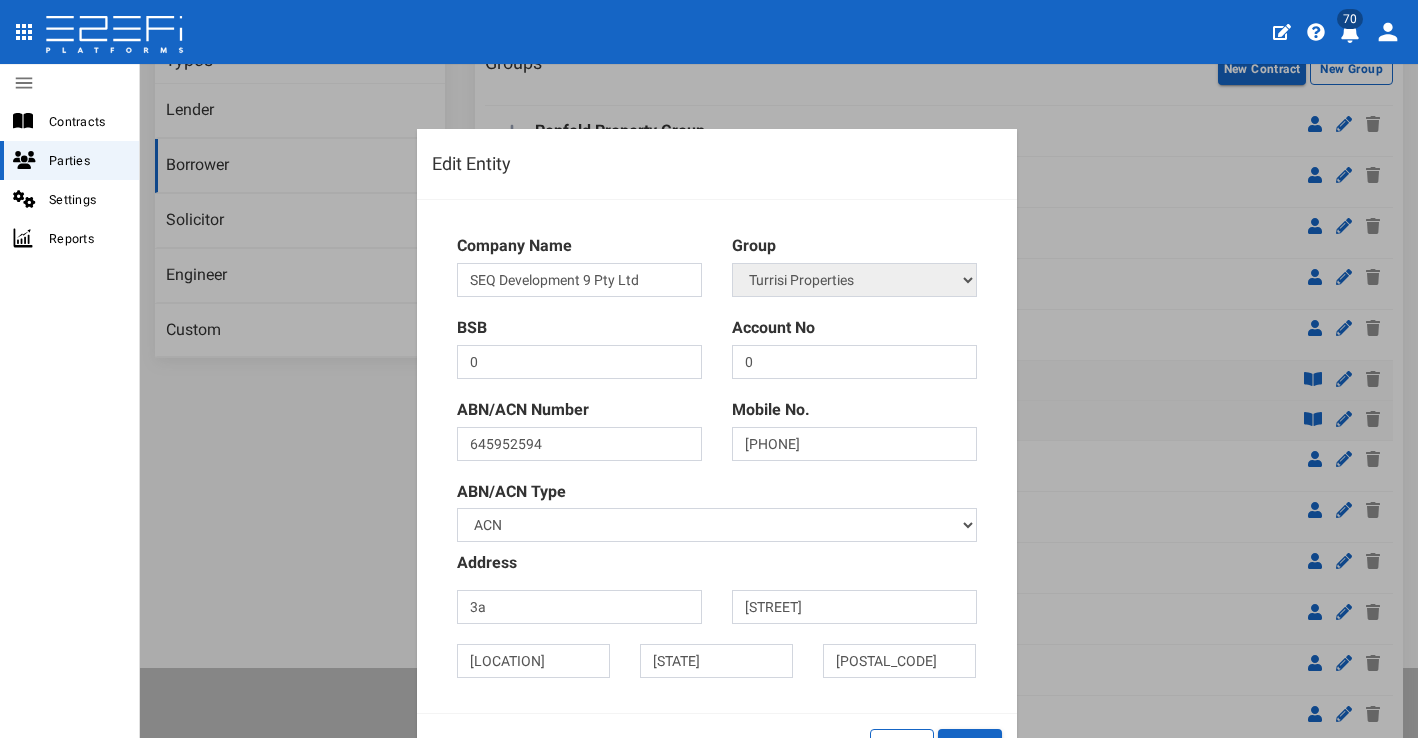 scroll, scrollTop: 64, scrollLeft: 0, axis: vertical 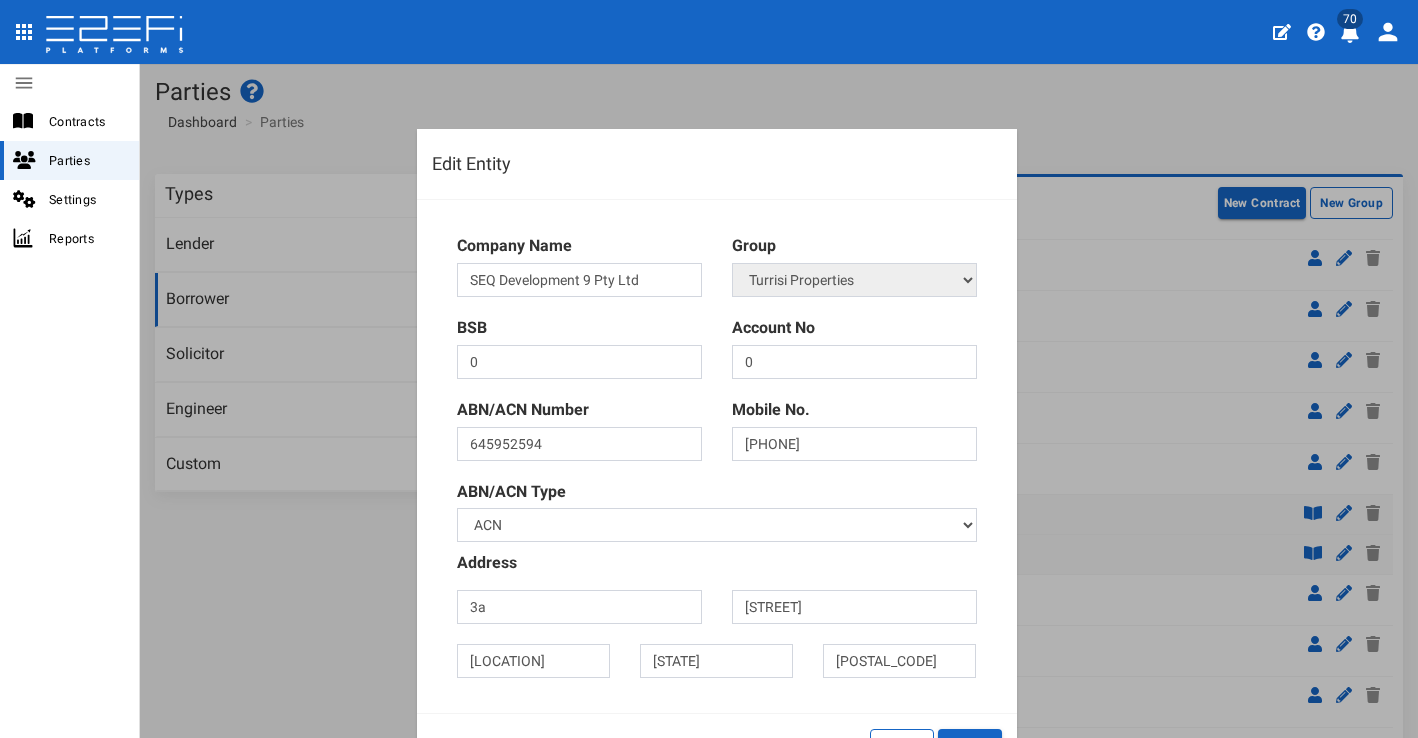 click on "Edit Entity
Company Name
SEQ Development 9 Pty Ltd
Group
Select Group
Penfold Property Group
BSB 0 Account No 0 3a" at bounding box center (709, 369) 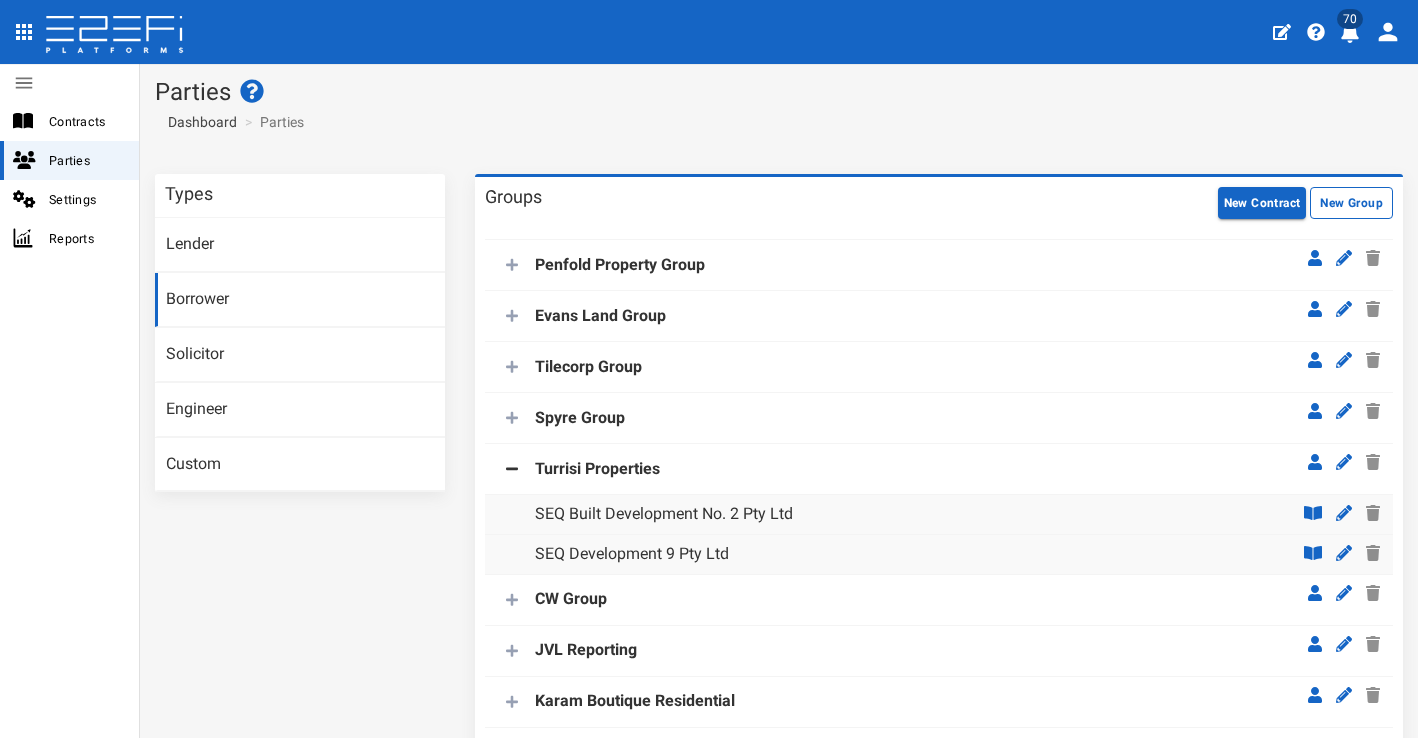 click 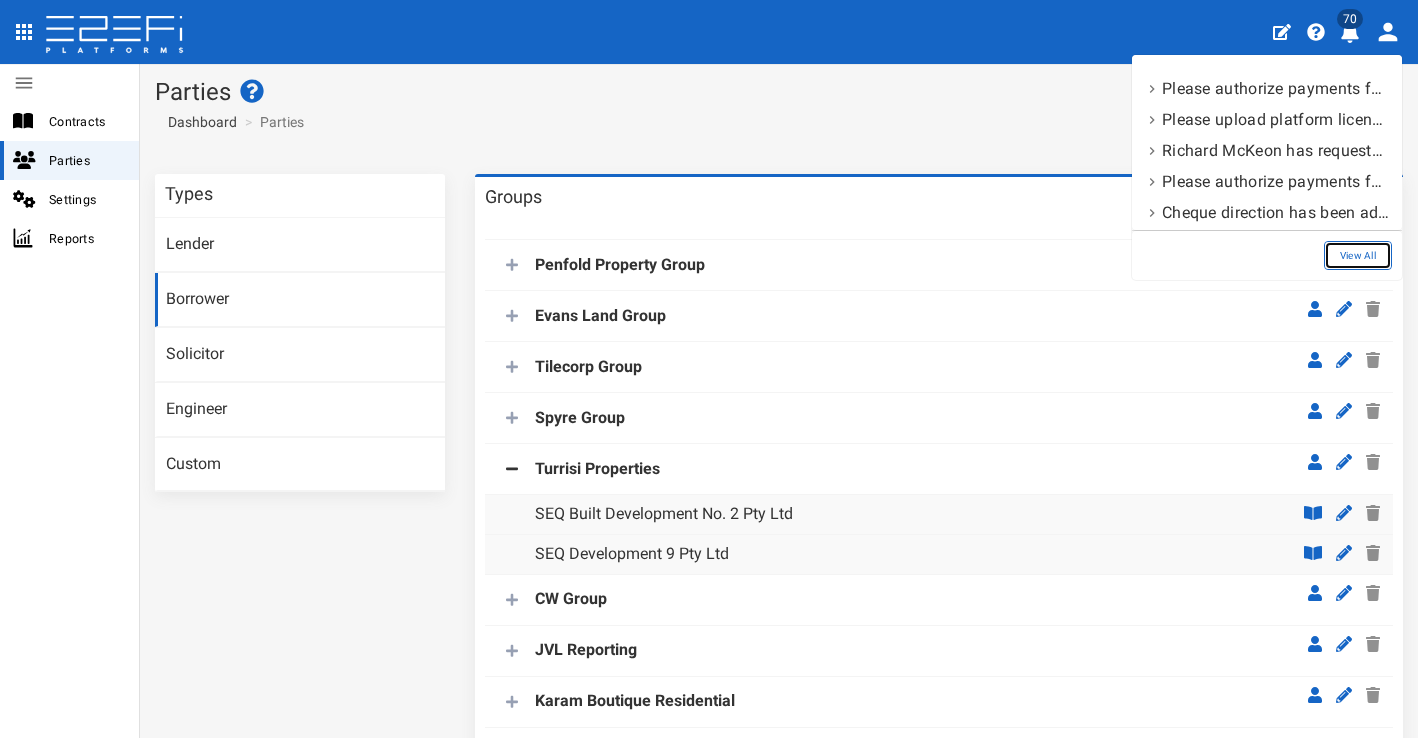 click on "View All" at bounding box center (1358, 255) 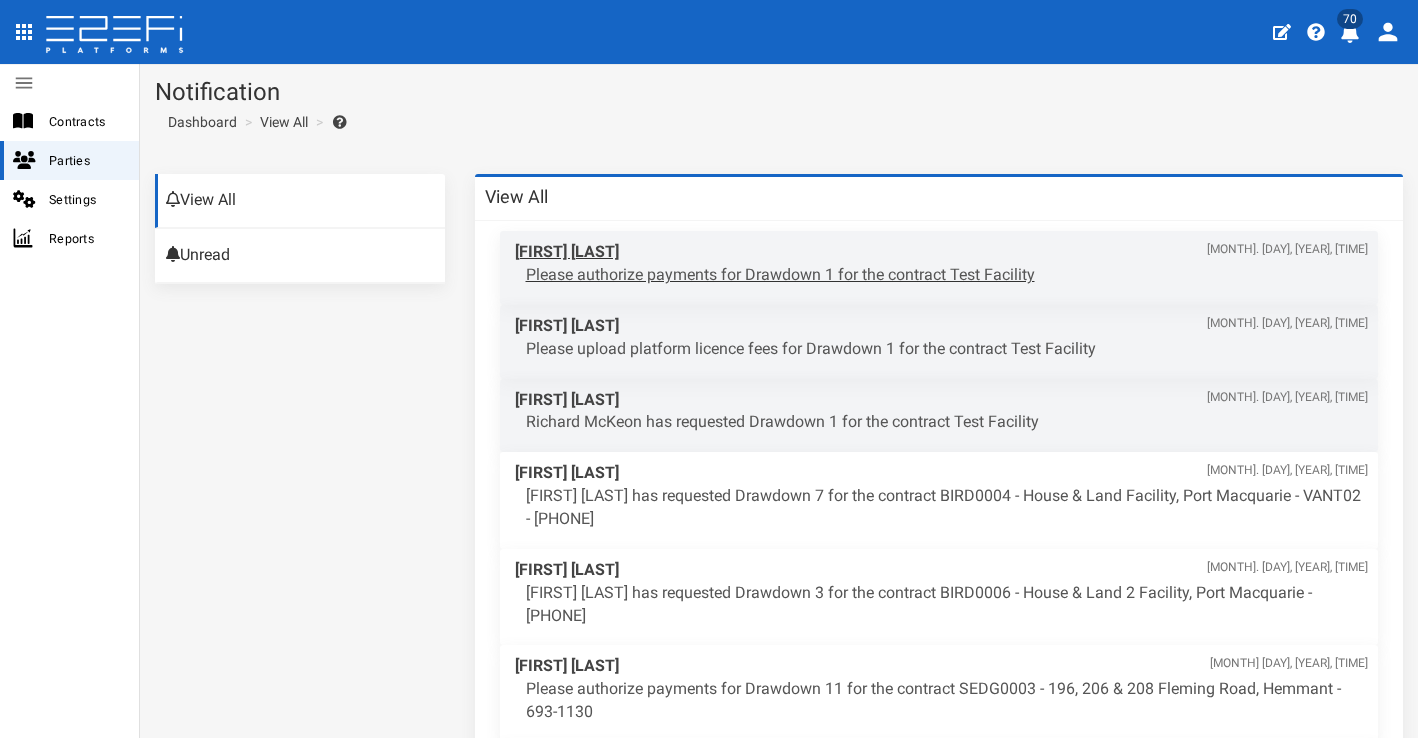 scroll, scrollTop: 0, scrollLeft: 0, axis: both 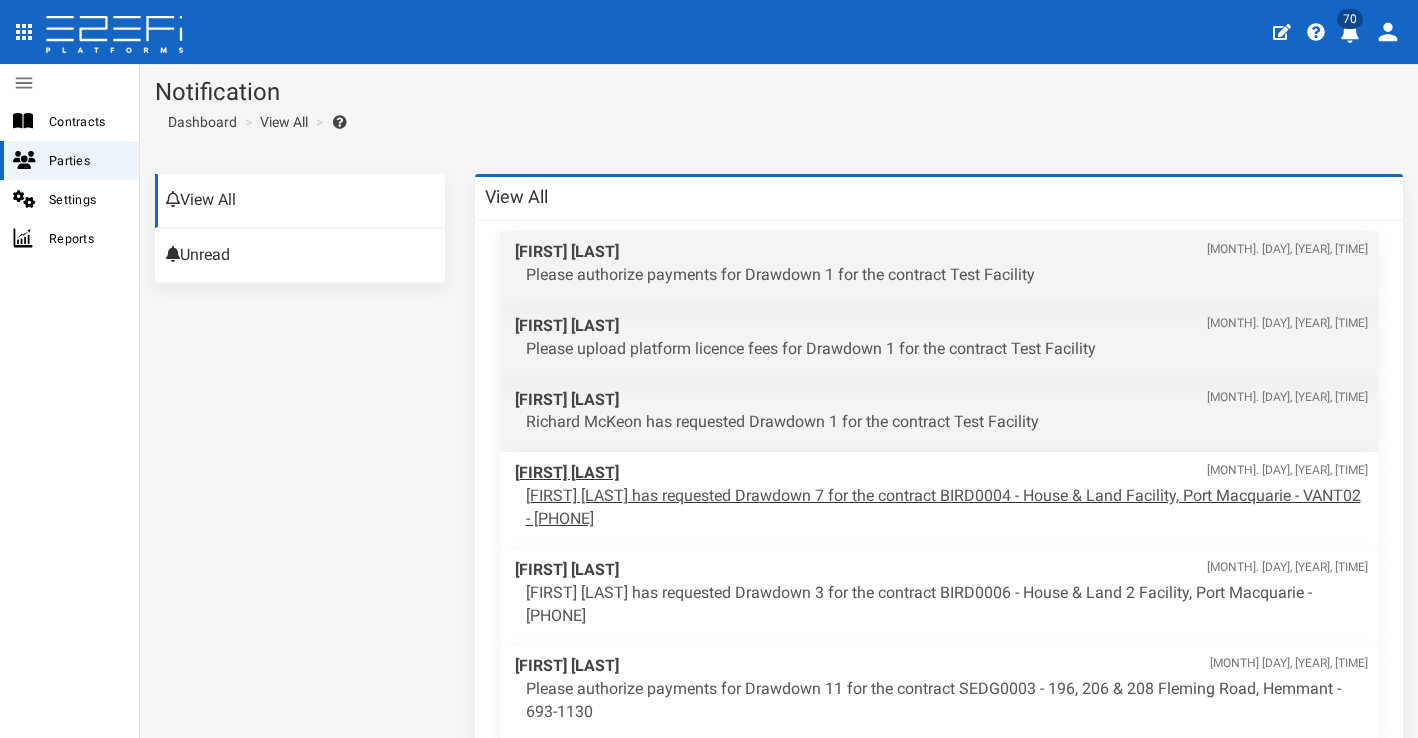 click on "Aaron Faull has requested Drawdown 7 for the contract BIRD0004 - House & Land Facility, Port Macquarie - VANT02 - 693-1152" at bounding box center [947, 508] 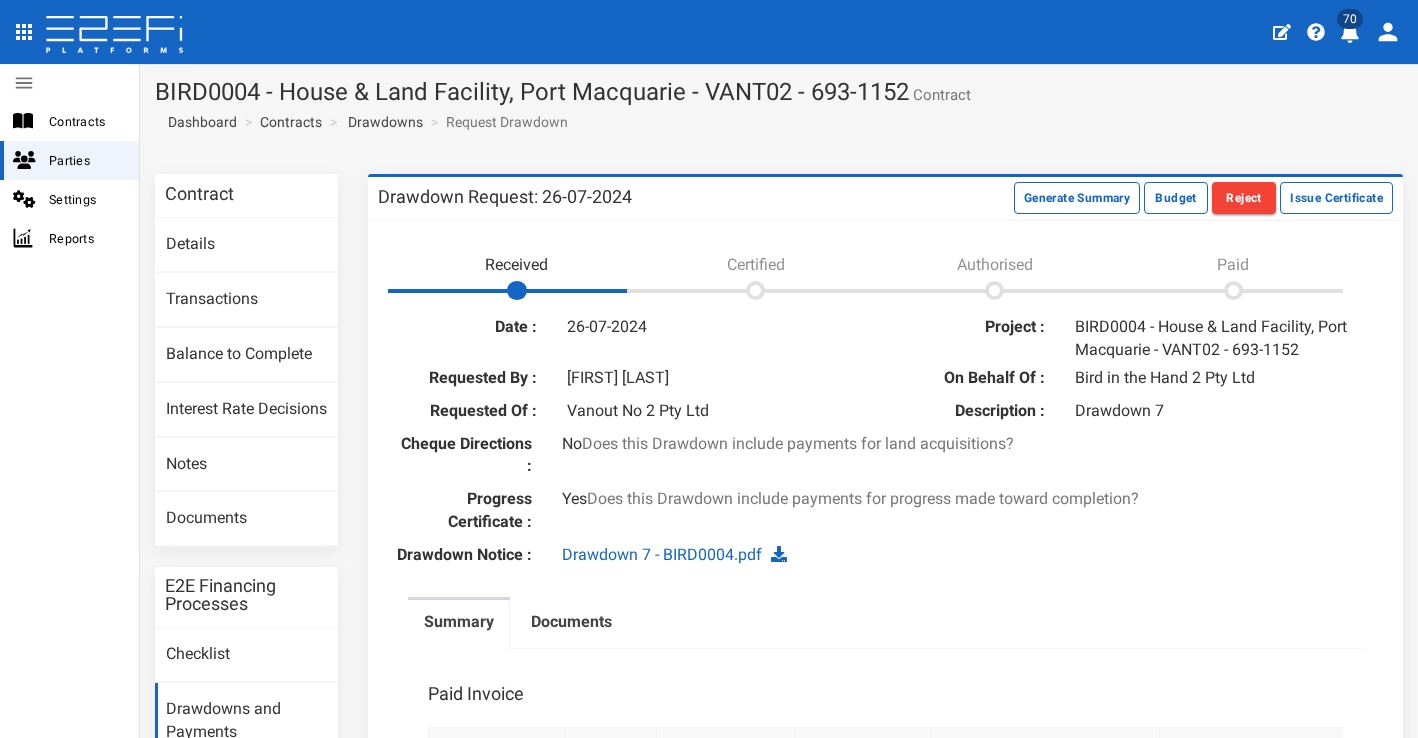 scroll, scrollTop: 0, scrollLeft: 0, axis: both 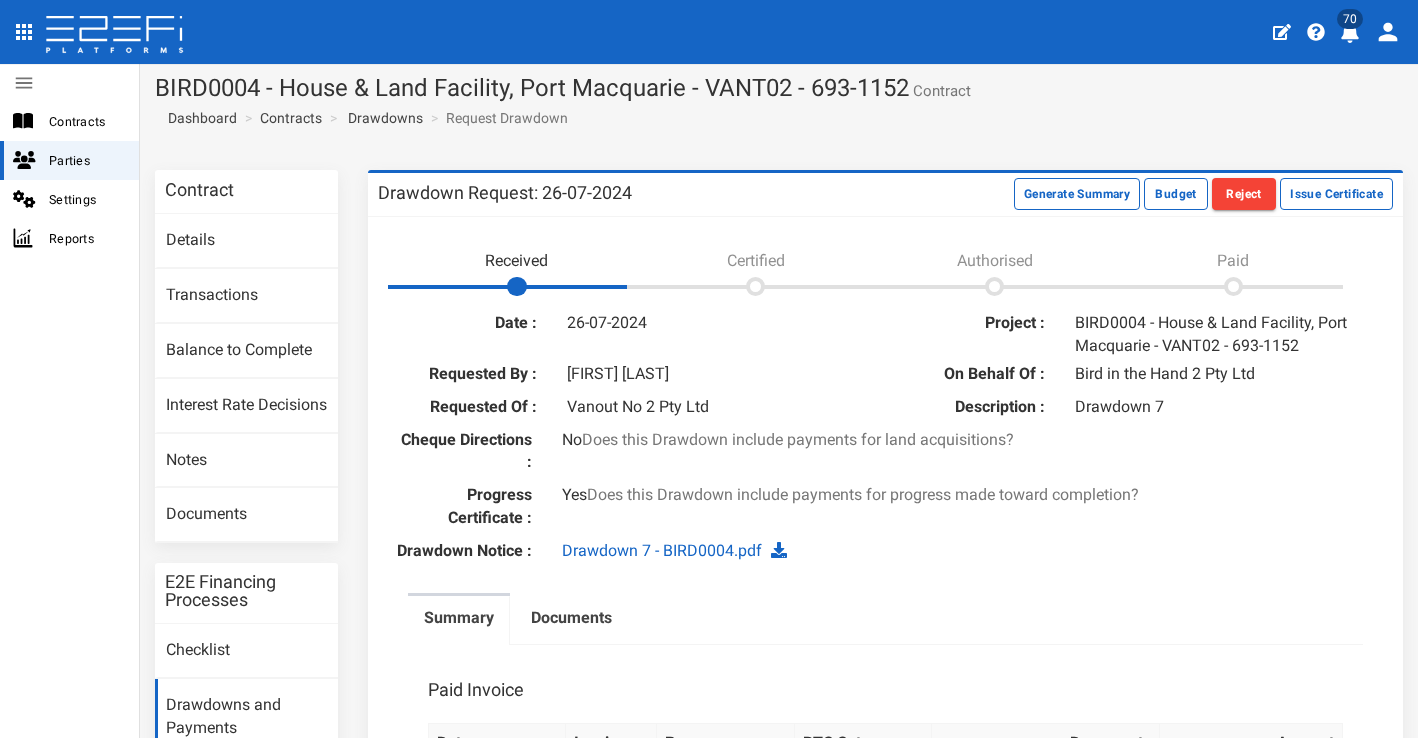 click 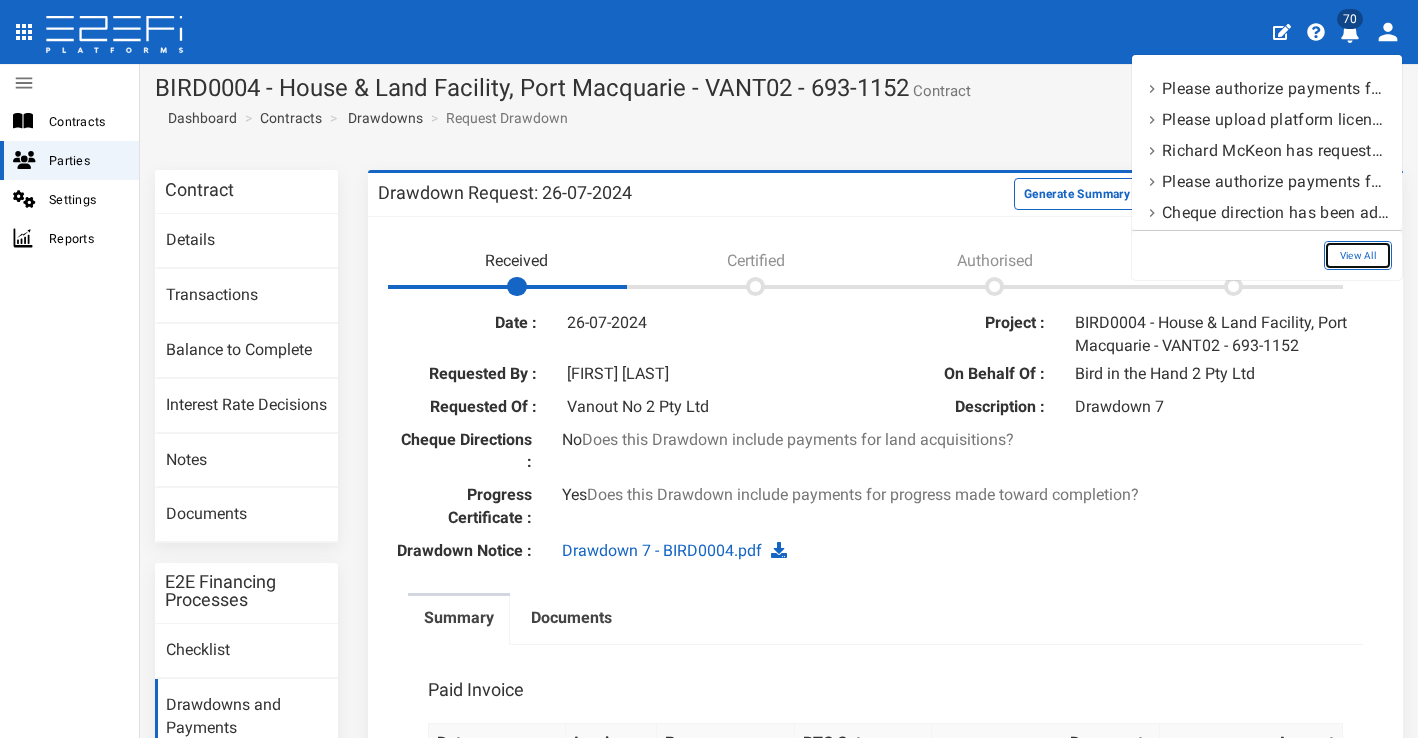 click on "View All" at bounding box center [1358, 255] 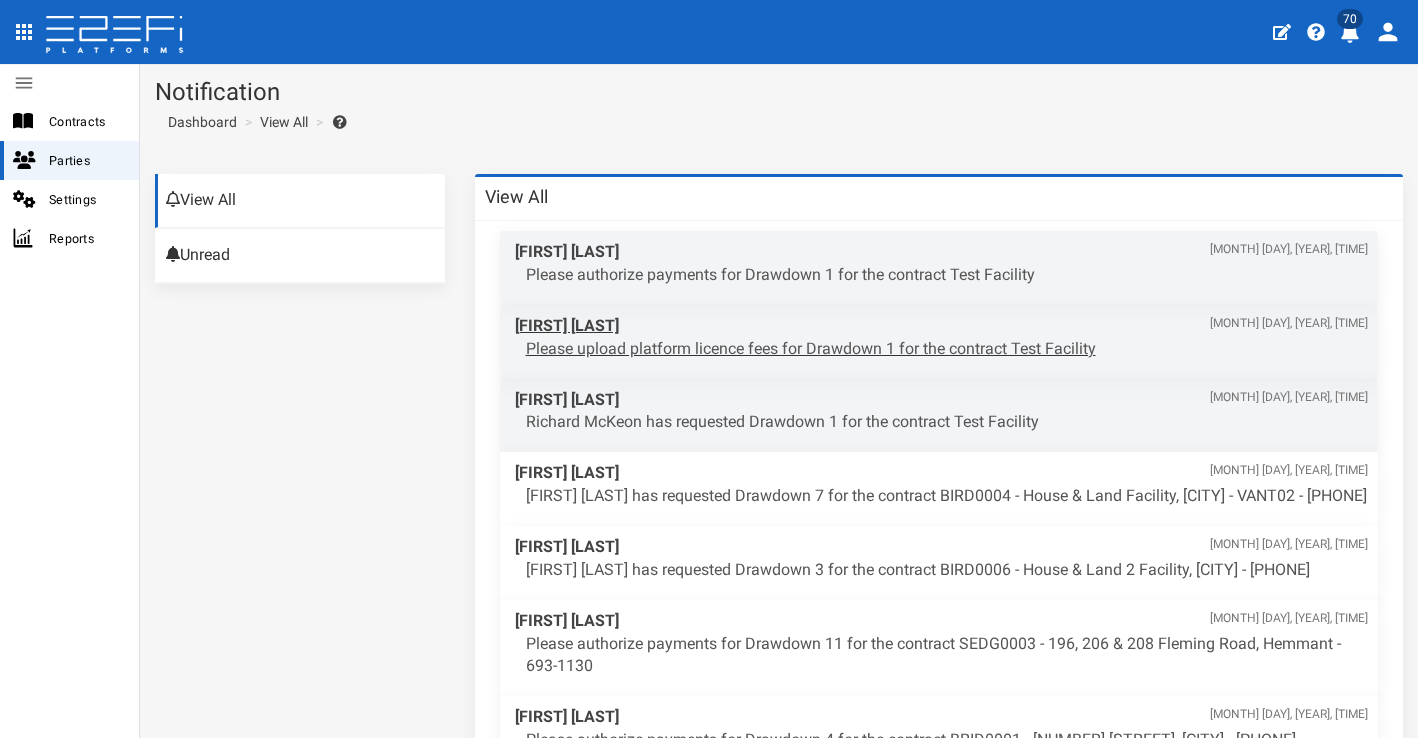 scroll, scrollTop: 0, scrollLeft: 0, axis: both 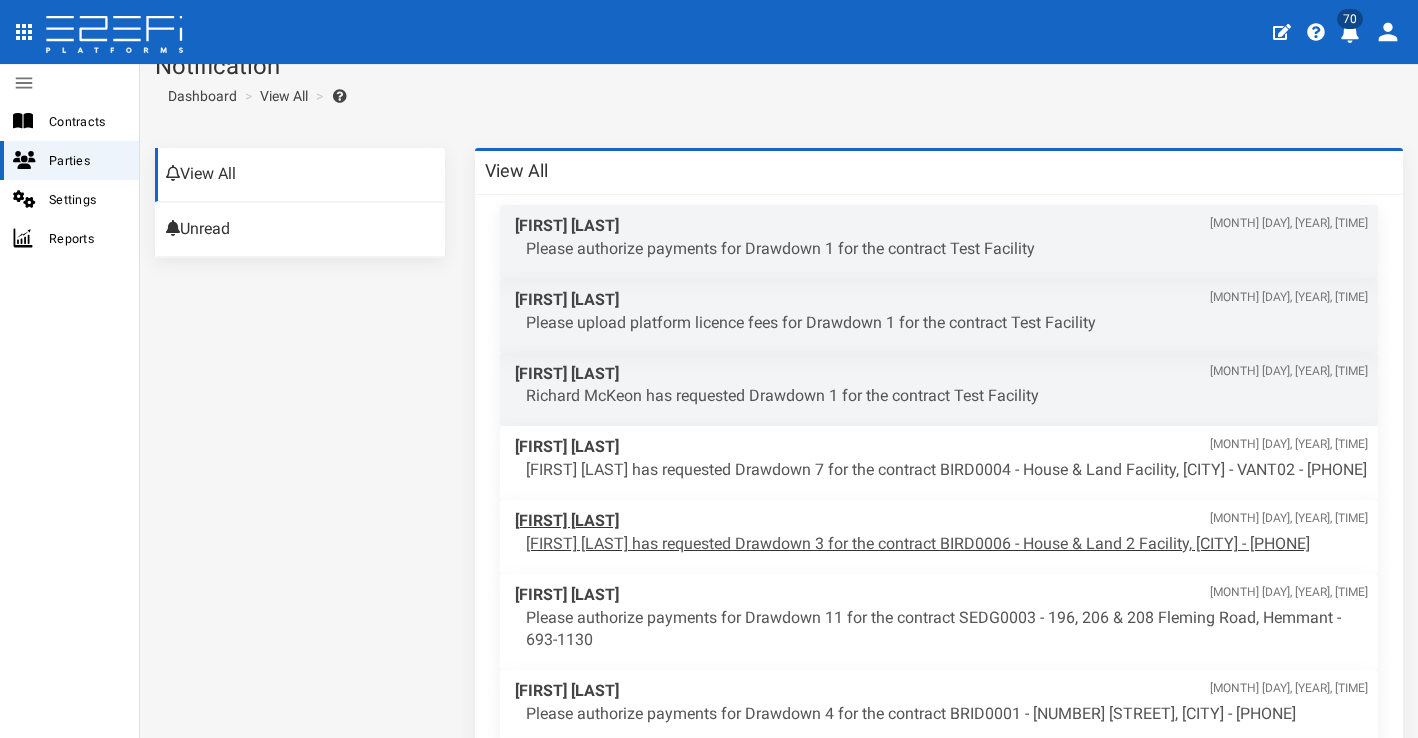click on "Aaron Faull has requested Drawdown 3 for the contract BIRD0006 - House & Land 2 Facility, Port Macquarie - 693-1193" at bounding box center [947, 544] 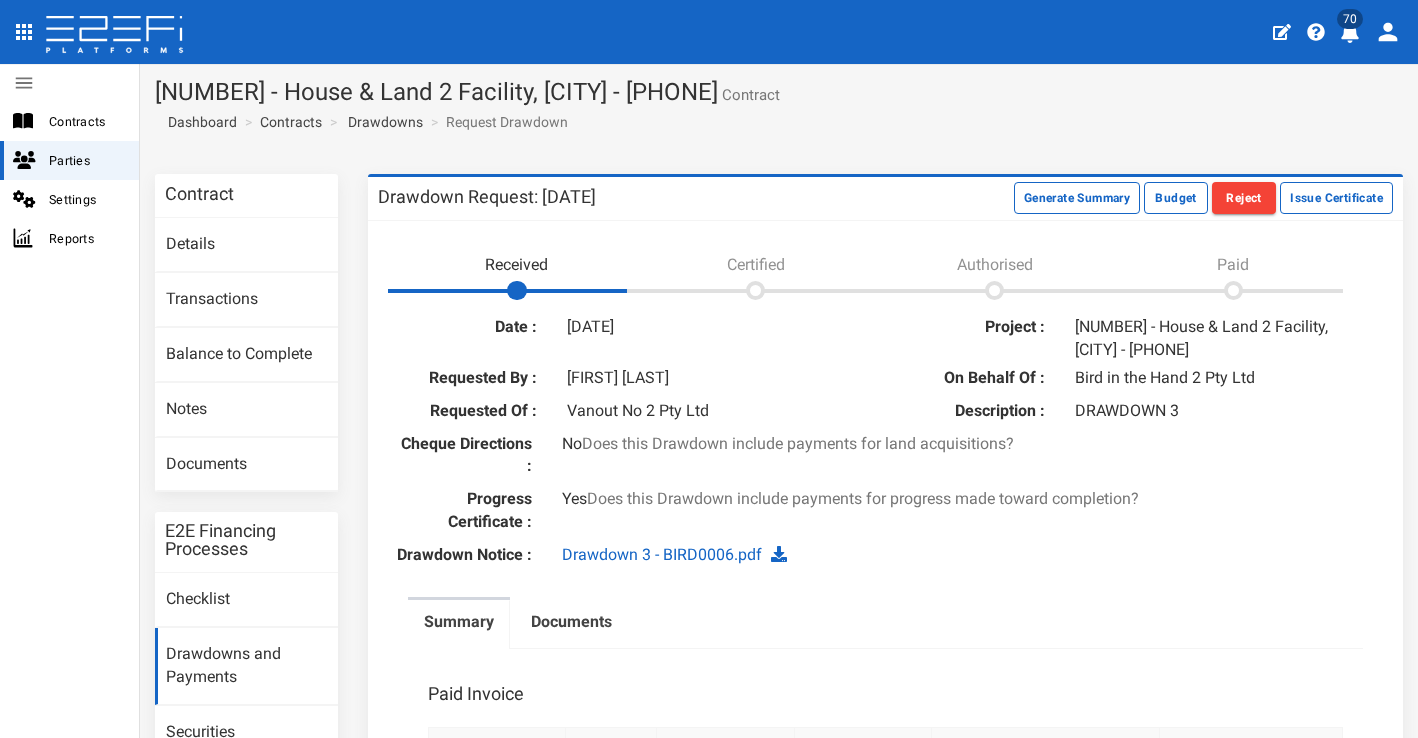 scroll, scrollTop: 0, scrollLeft: 0, axis: both 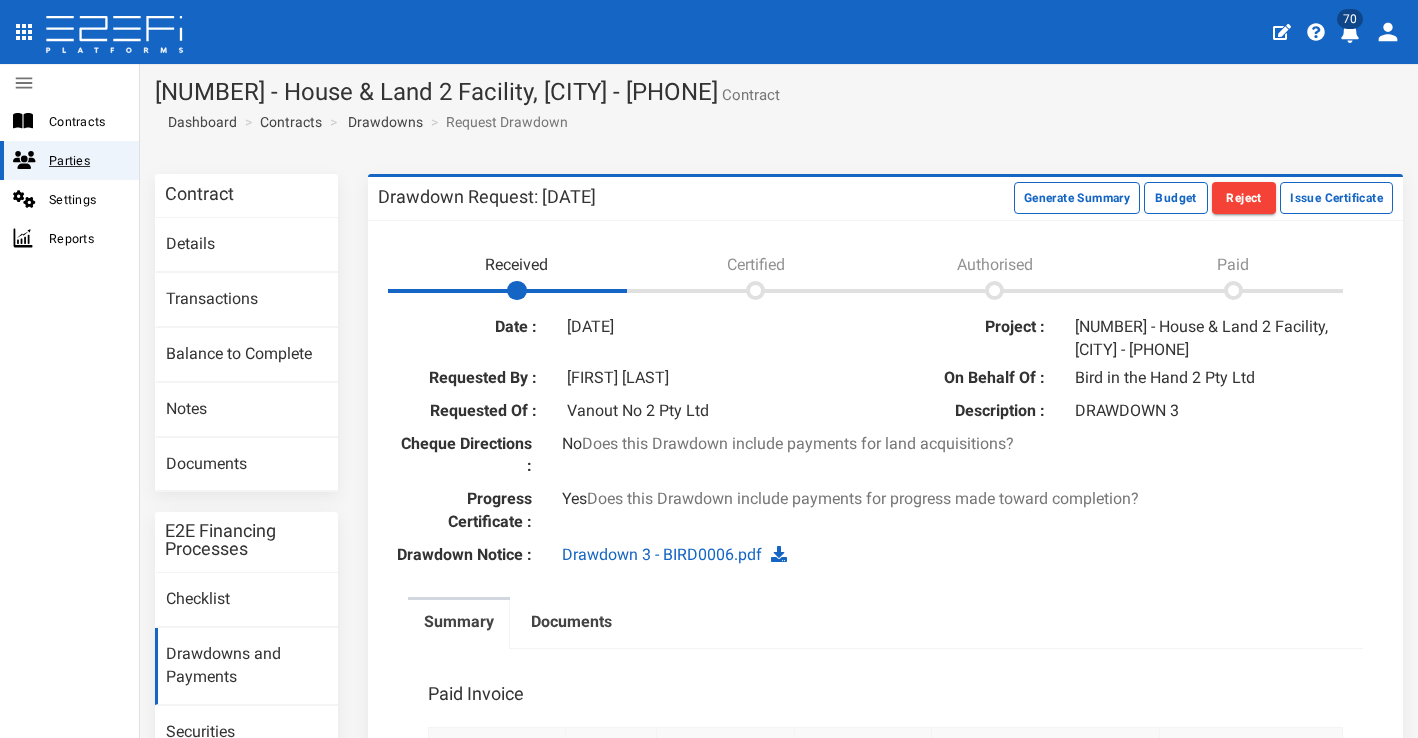 click on "Parties" at bounding box center (86, 160) 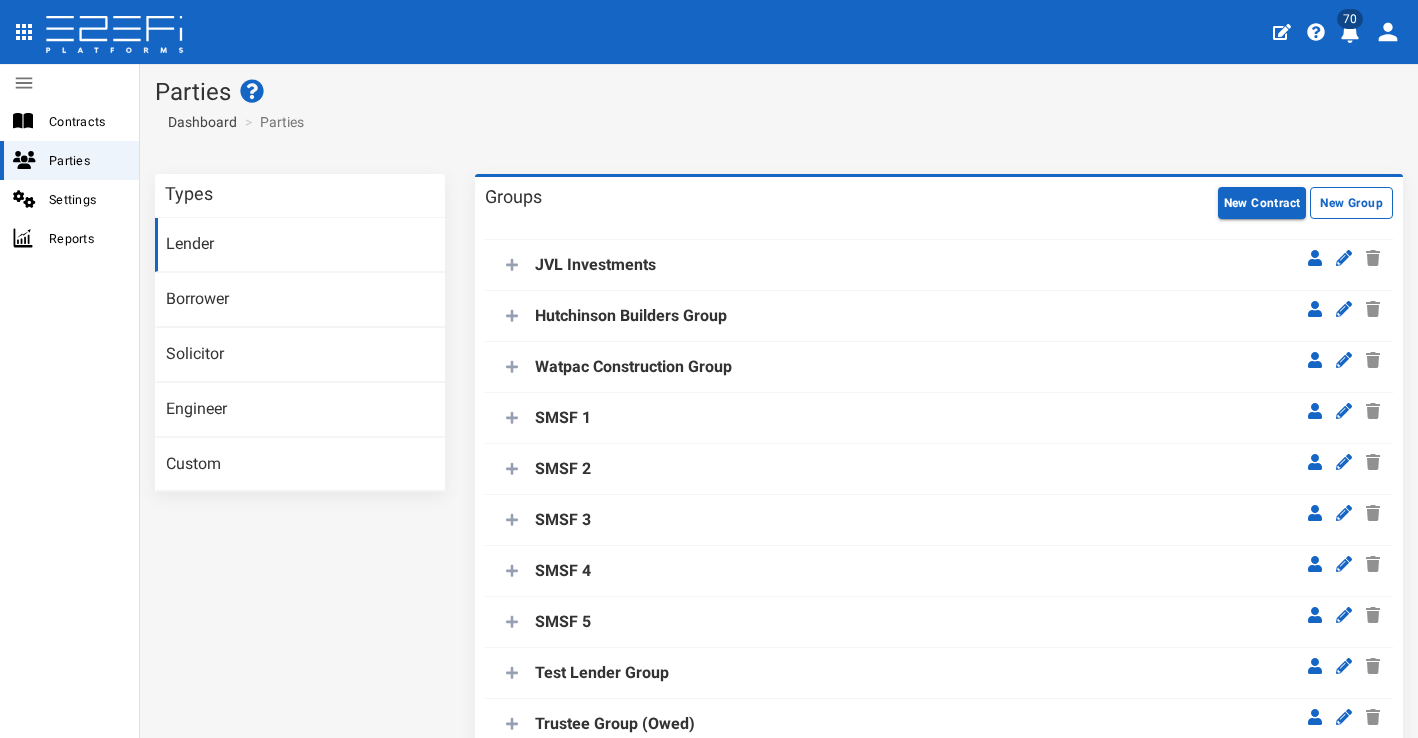 scroll, scrollTop: 0, scrollLeft: 0, axis: both 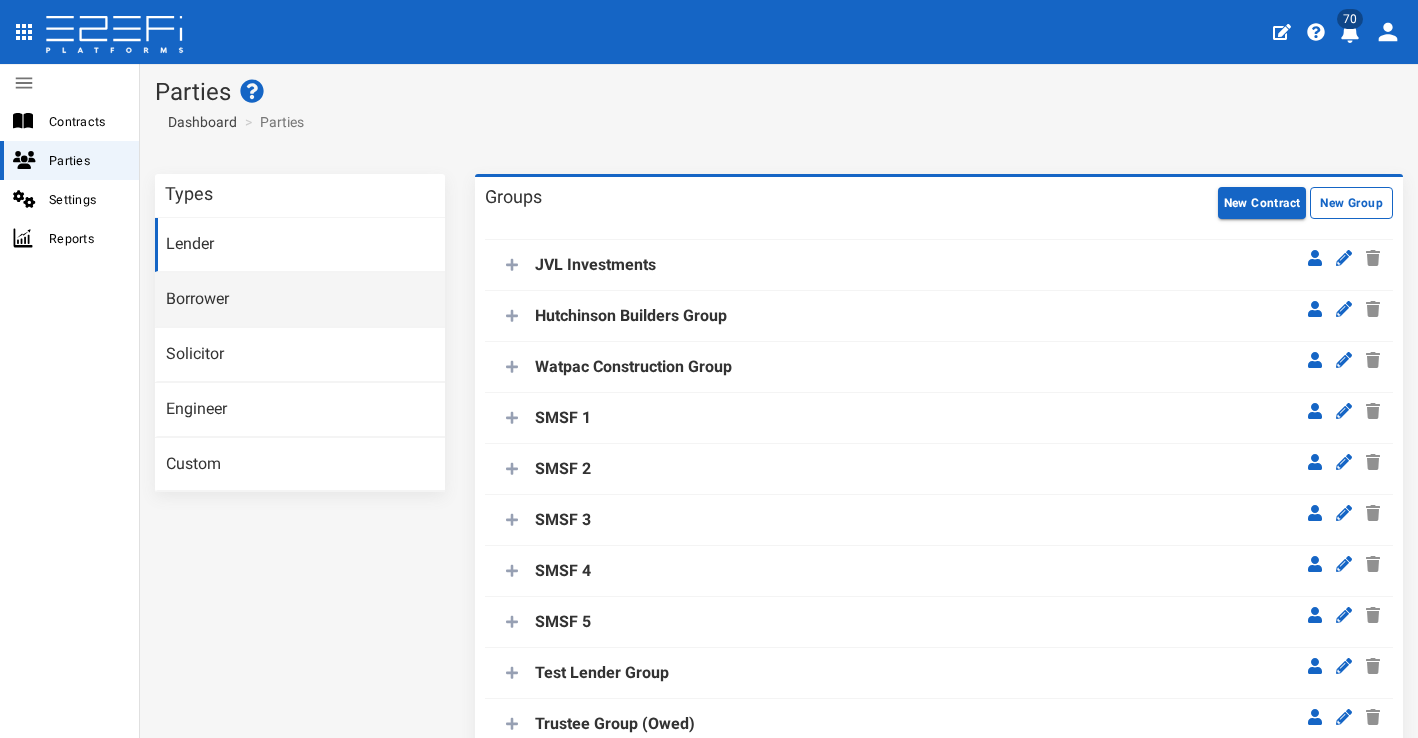 click on "Borrower" at bounding box center [300, 300] 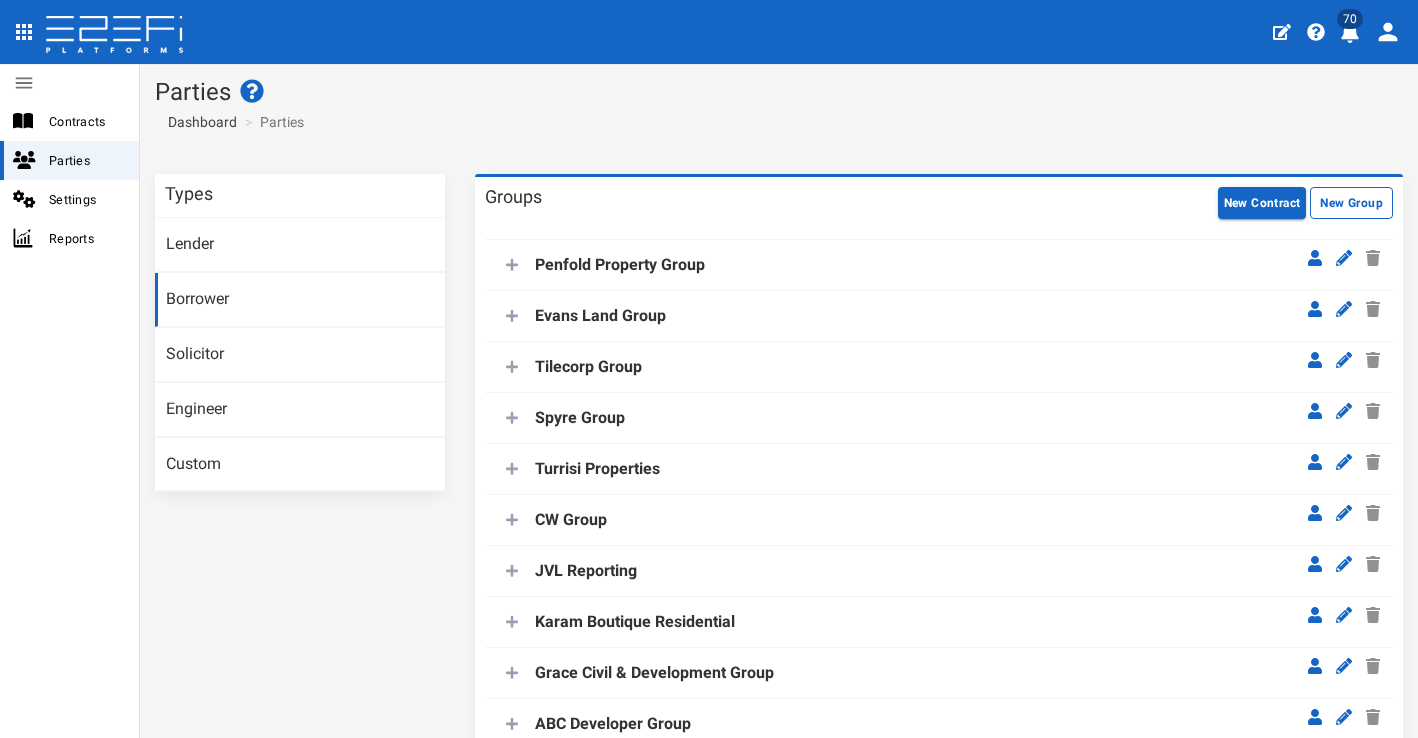 scroll, scrollTop: 0, scrollLeft: 0, axis: both 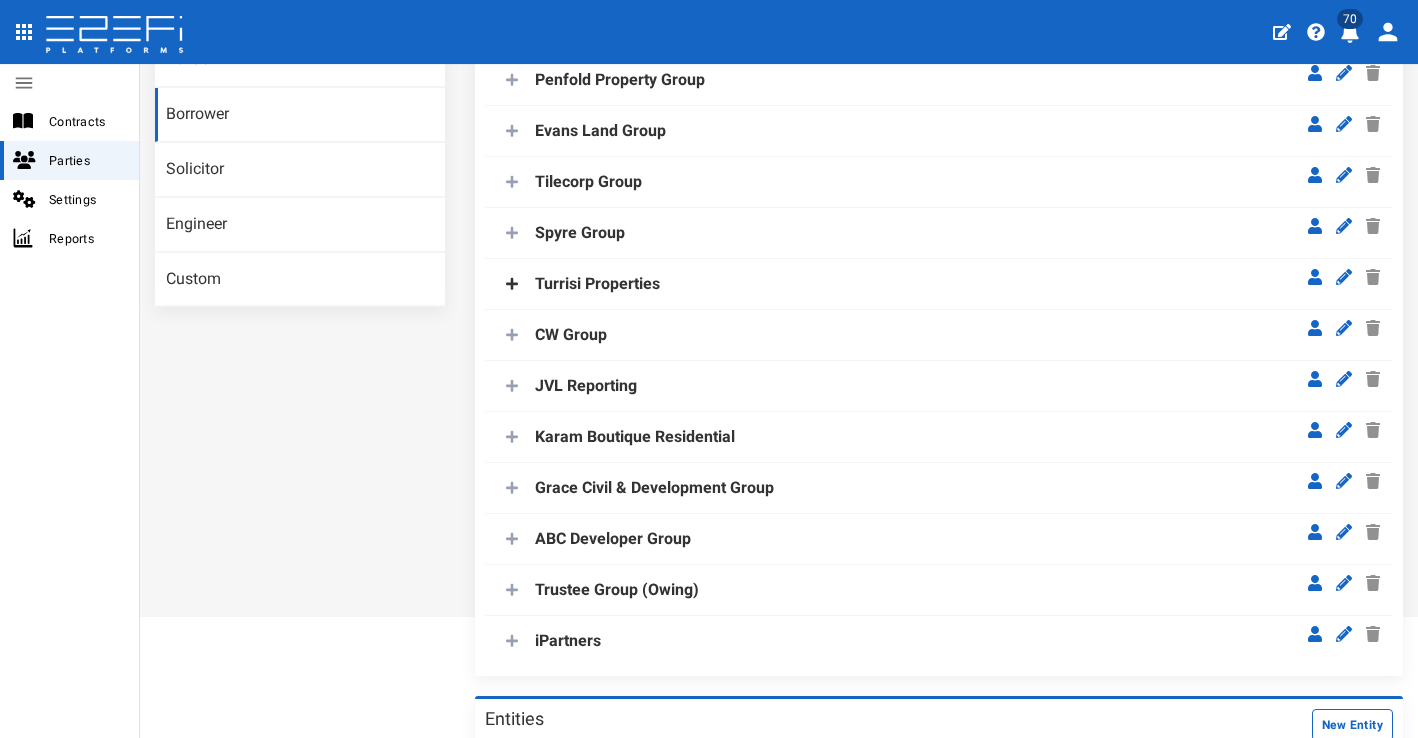 click 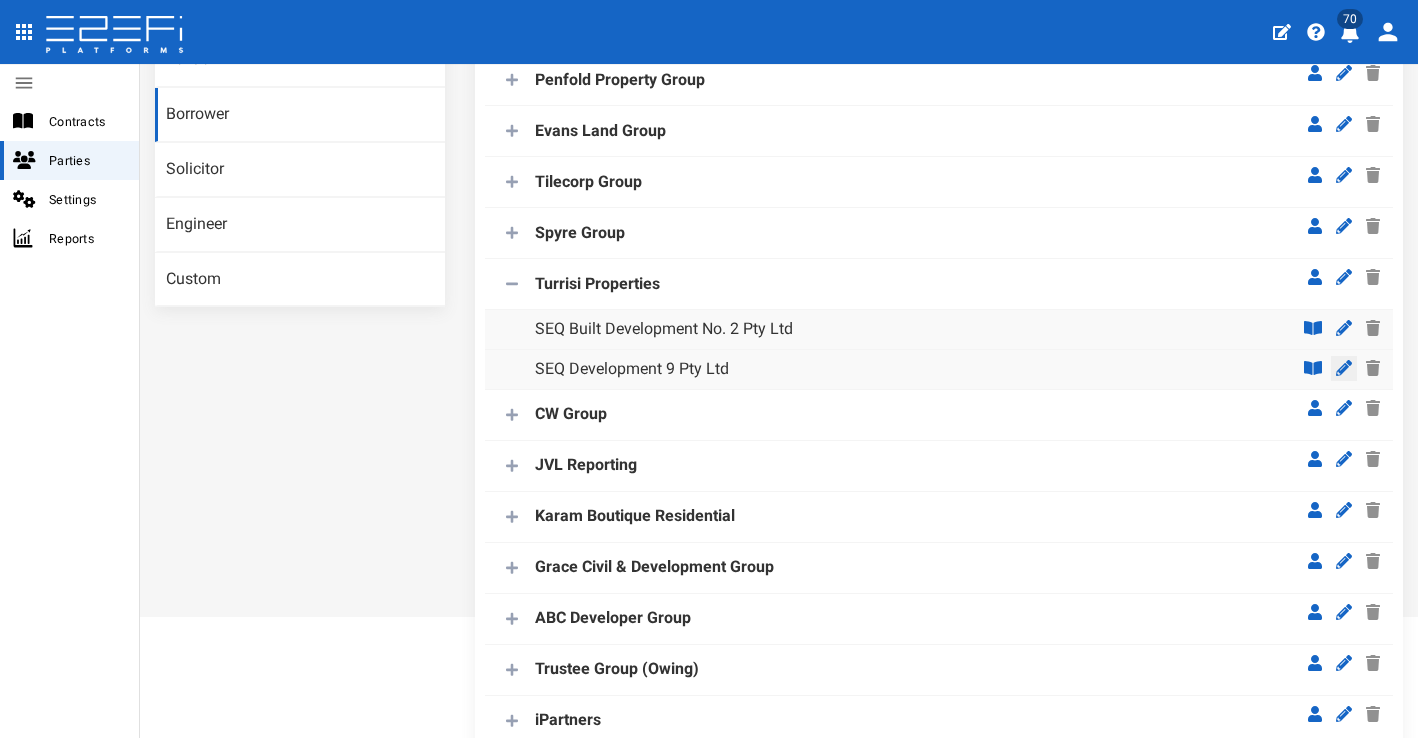 click 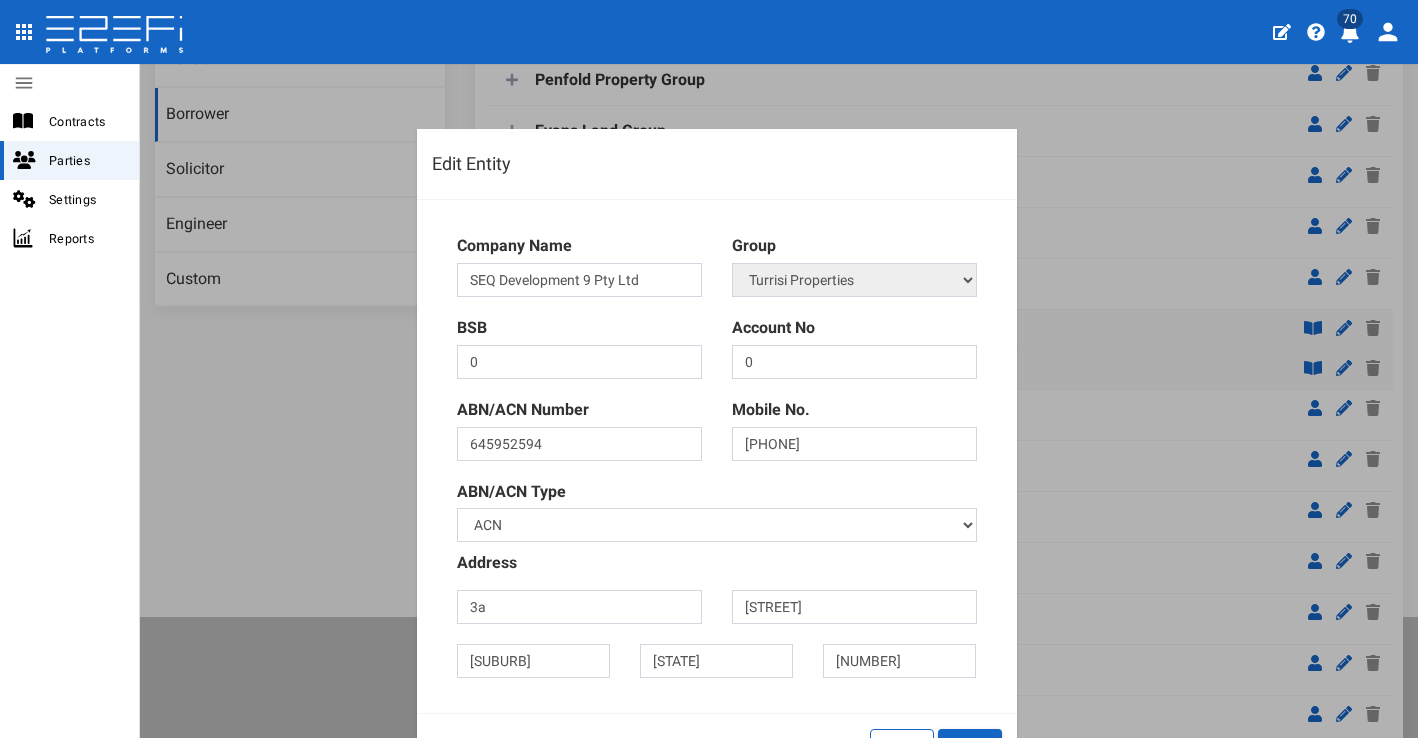scroll, scrollTop: 64, scrollLeft: 0, axis: vertical 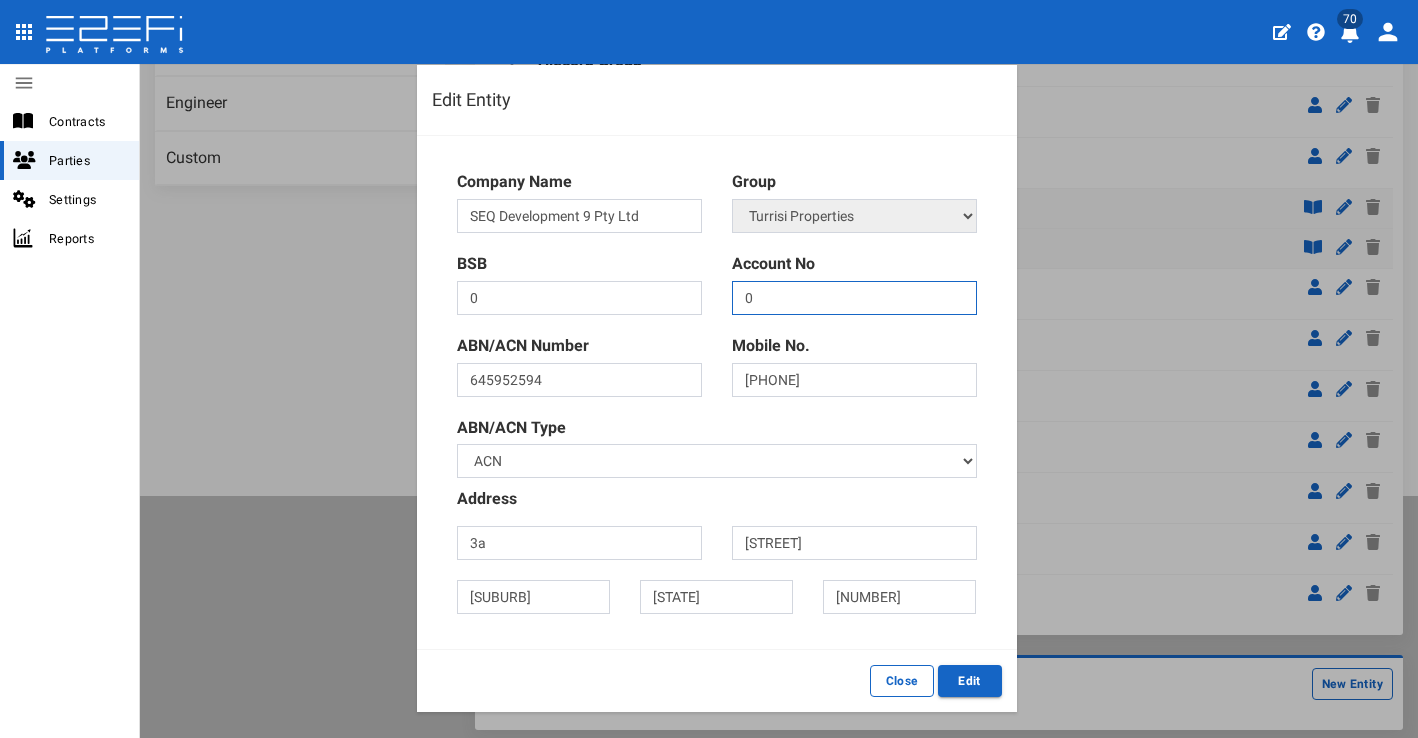 drag, startPoint x: 806, startPoint y: 303, endPoint x: 632, endPoint y: 302, distance: 174.00287 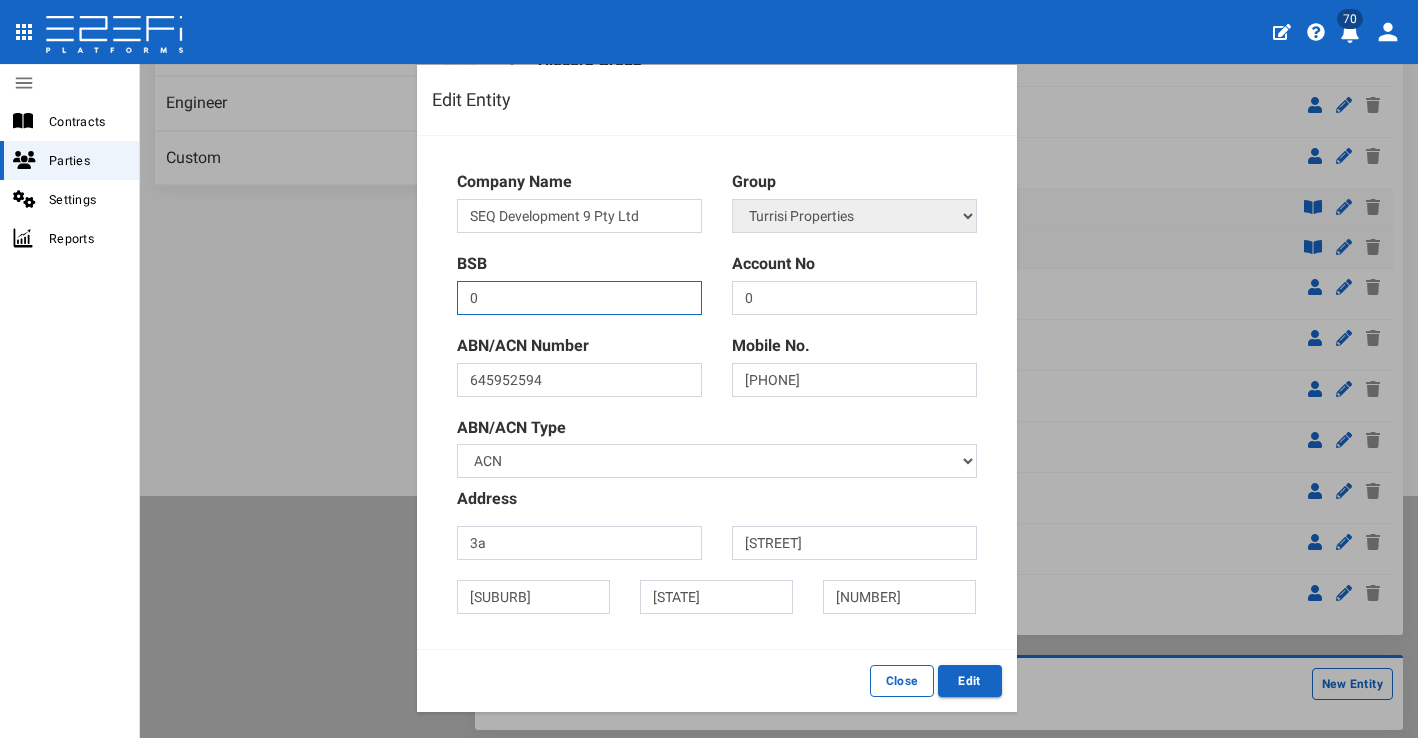 drag, startPoint x: 553, startPoint y: 300, endPoint x: 450, endPoint y: 302, distance: 103.01942 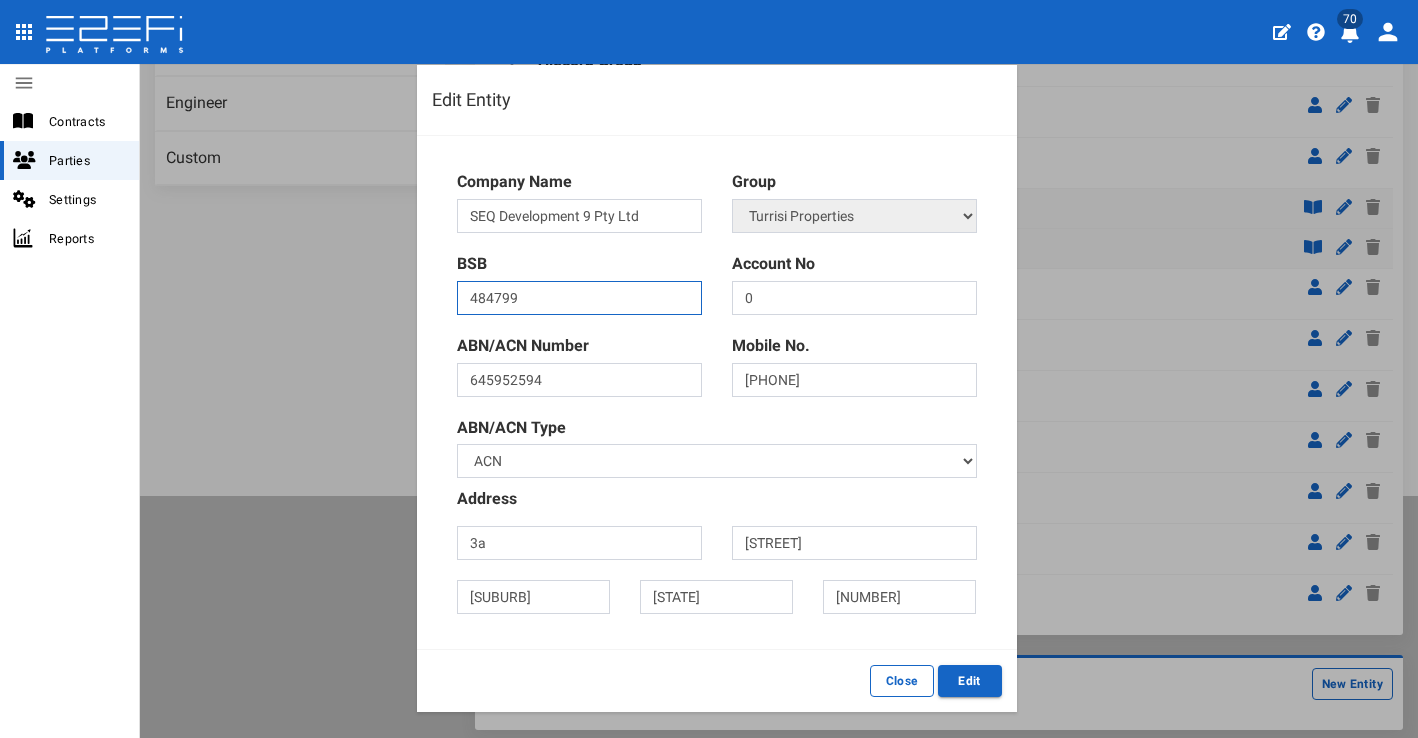 type on "484799" 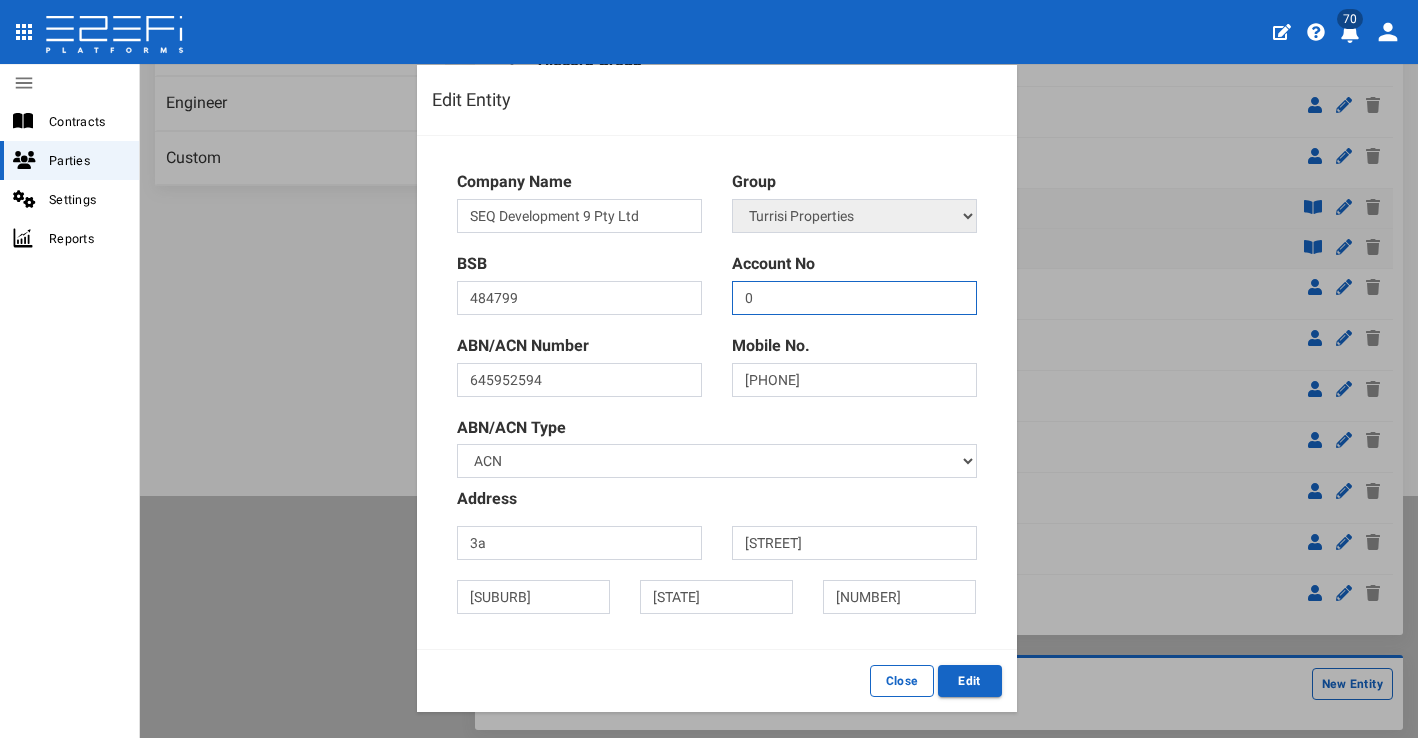 click on "0" at bounding box center (854, 298) 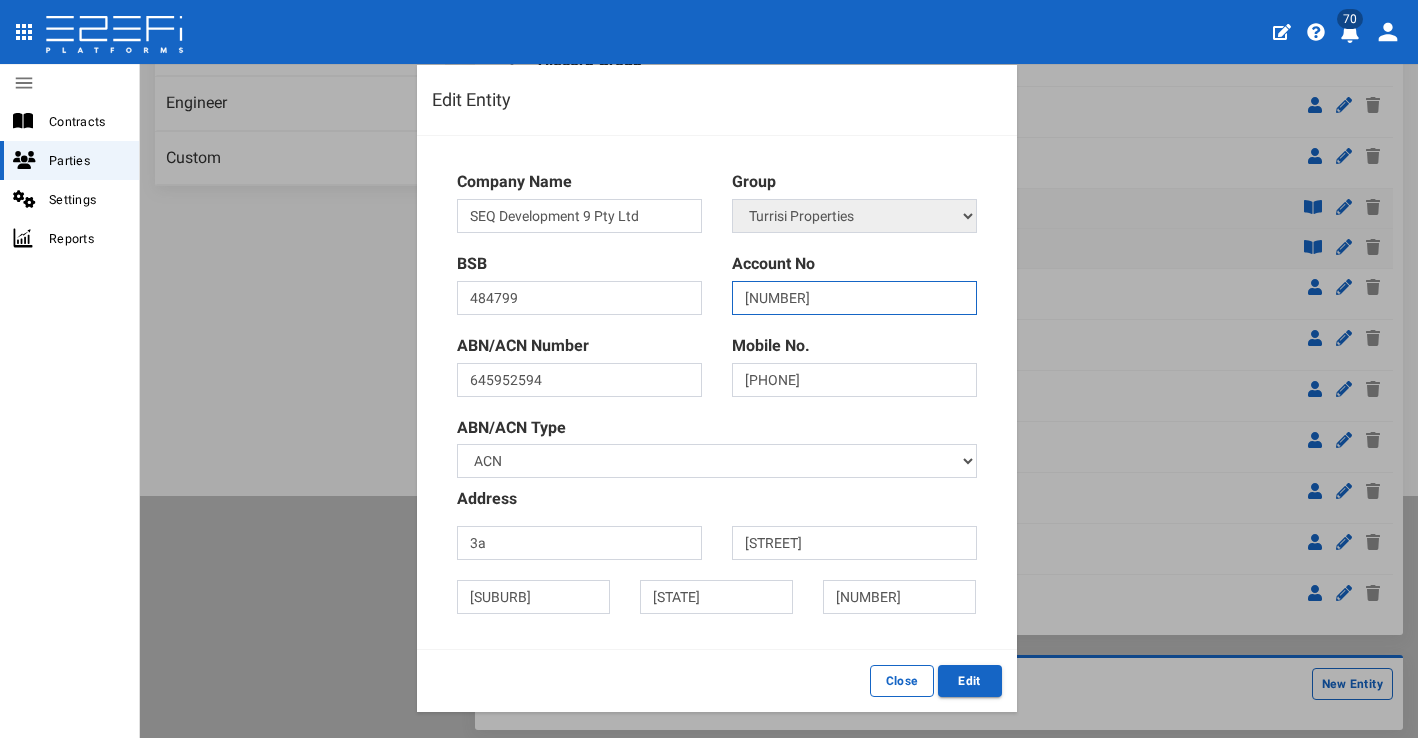 type on "482324148" 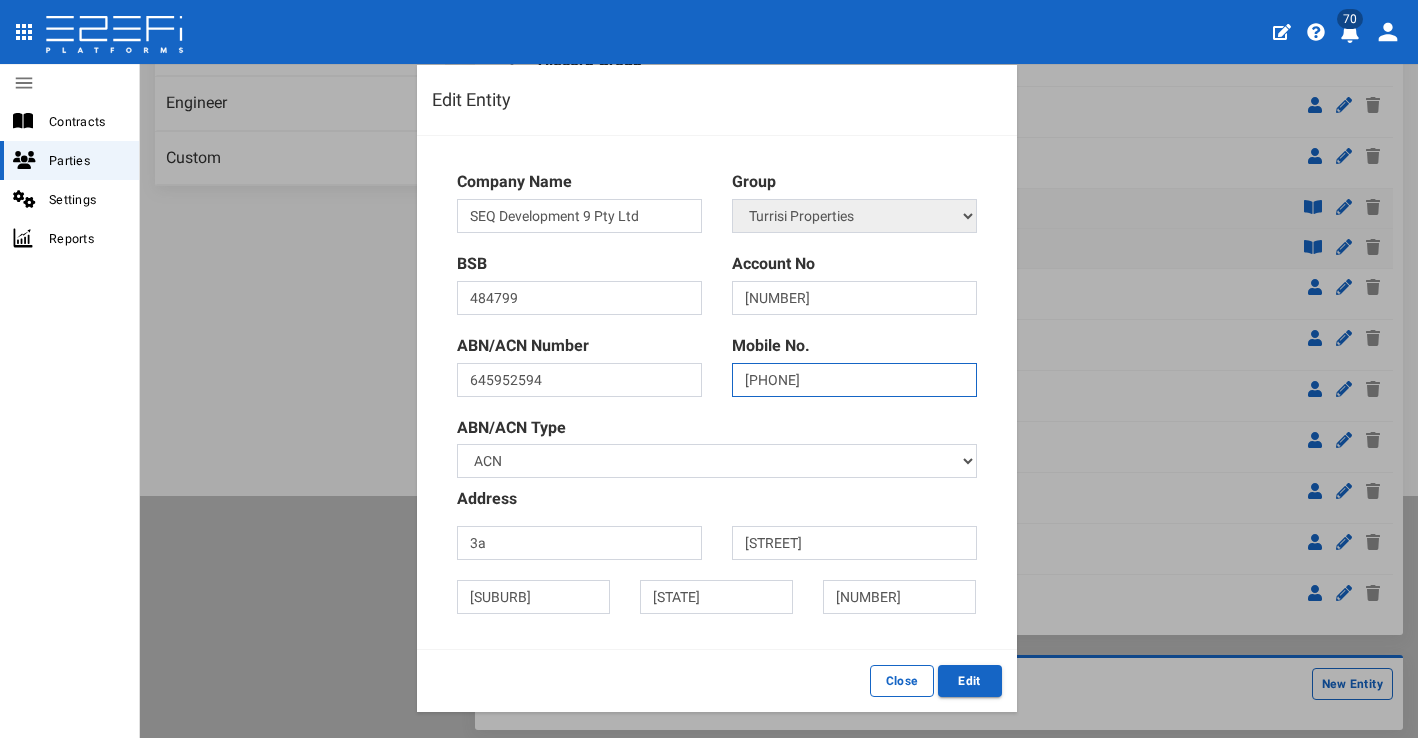 click on "0732215900" at bounding box center [854, 380] 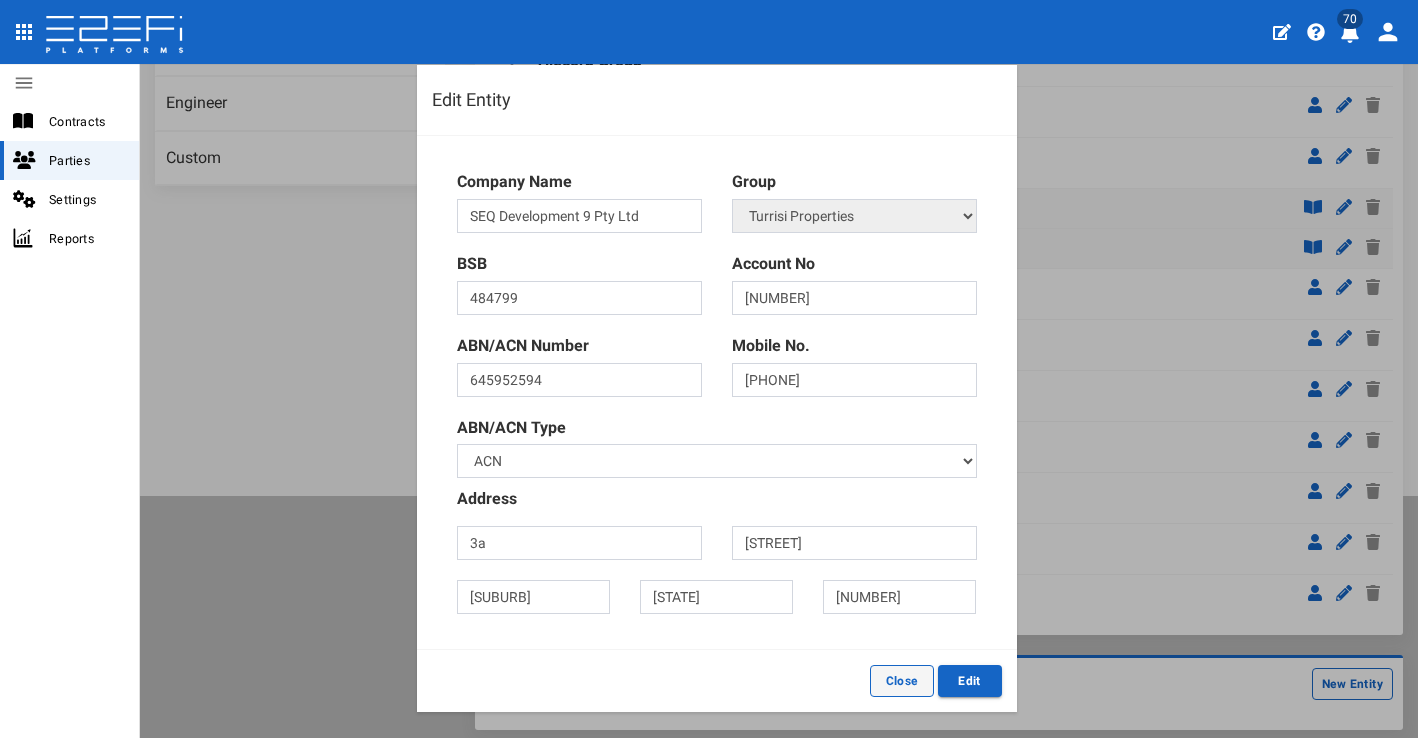 click on "Close" at bounding box center (902, 681) 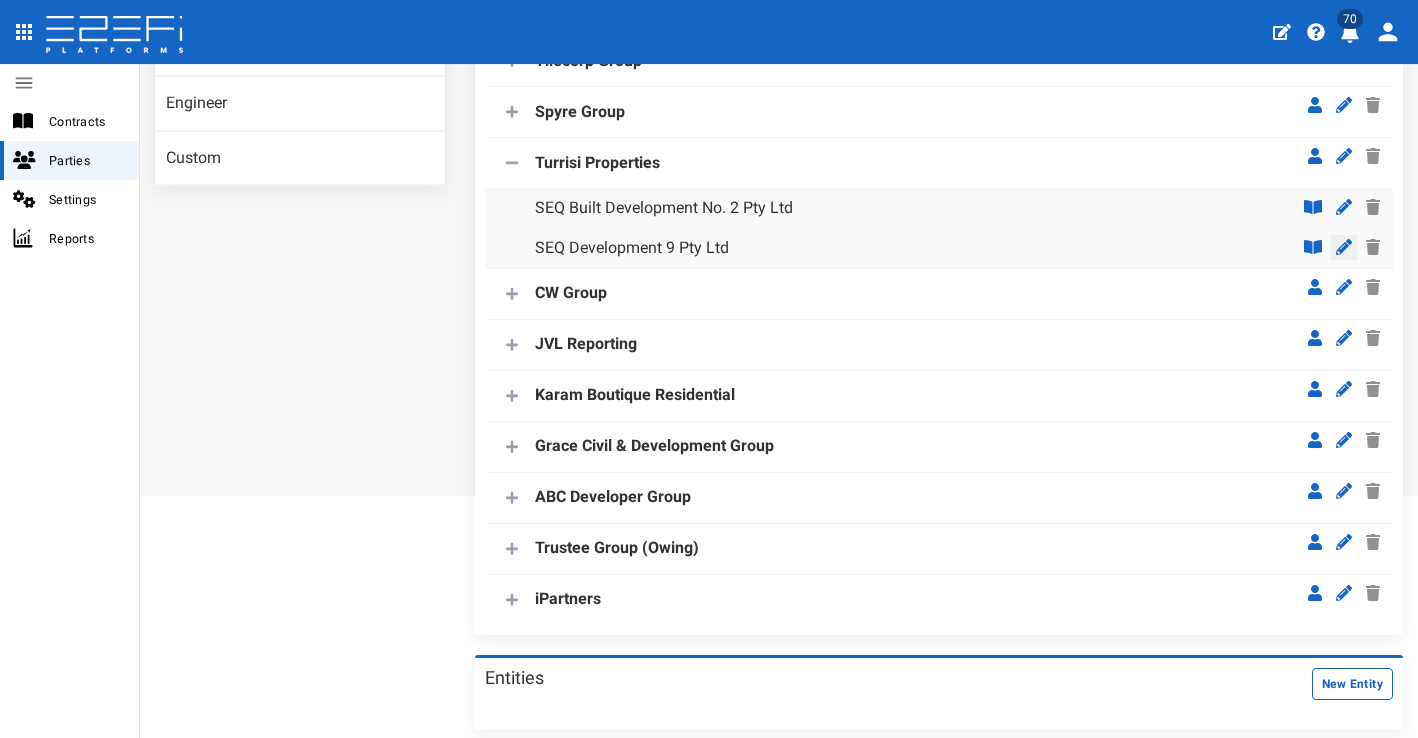click 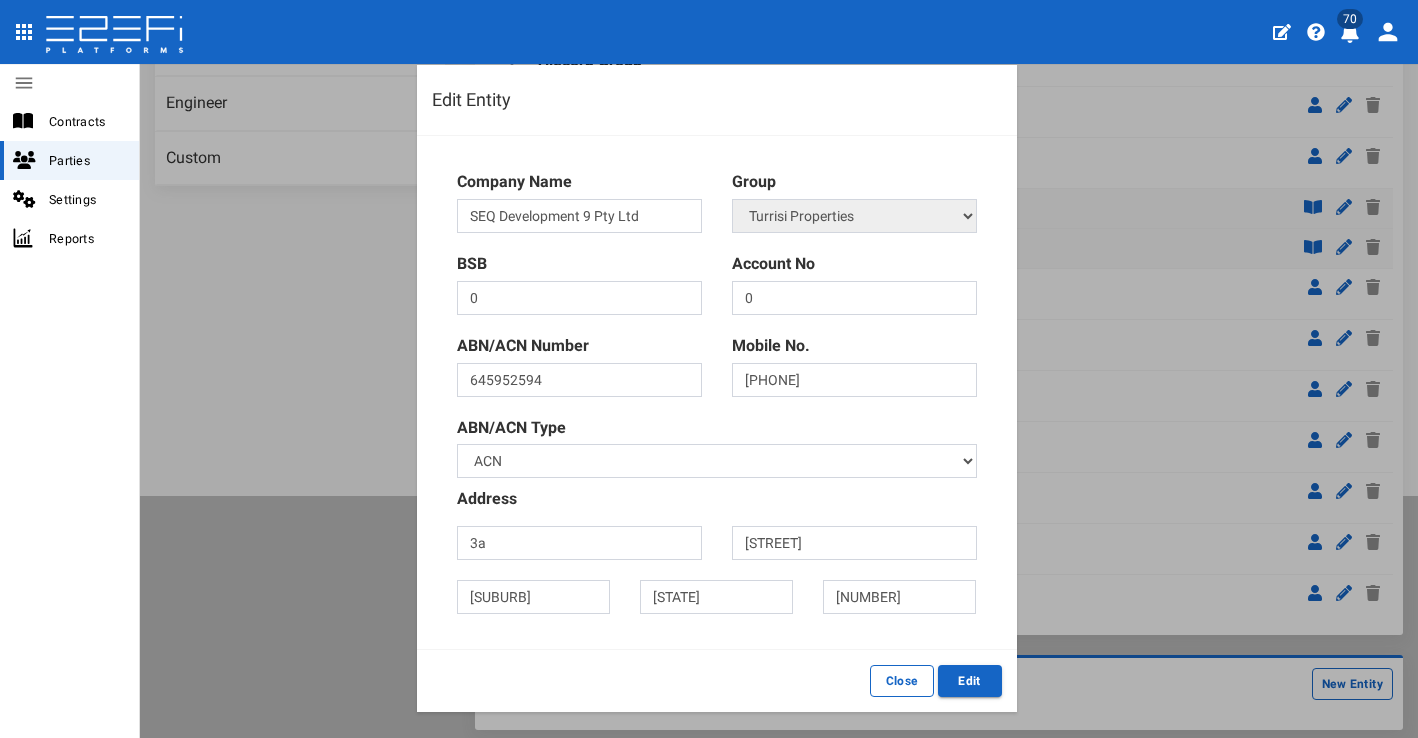 scroll, scrollTop: 0, scrollLeft: 0, axis: both 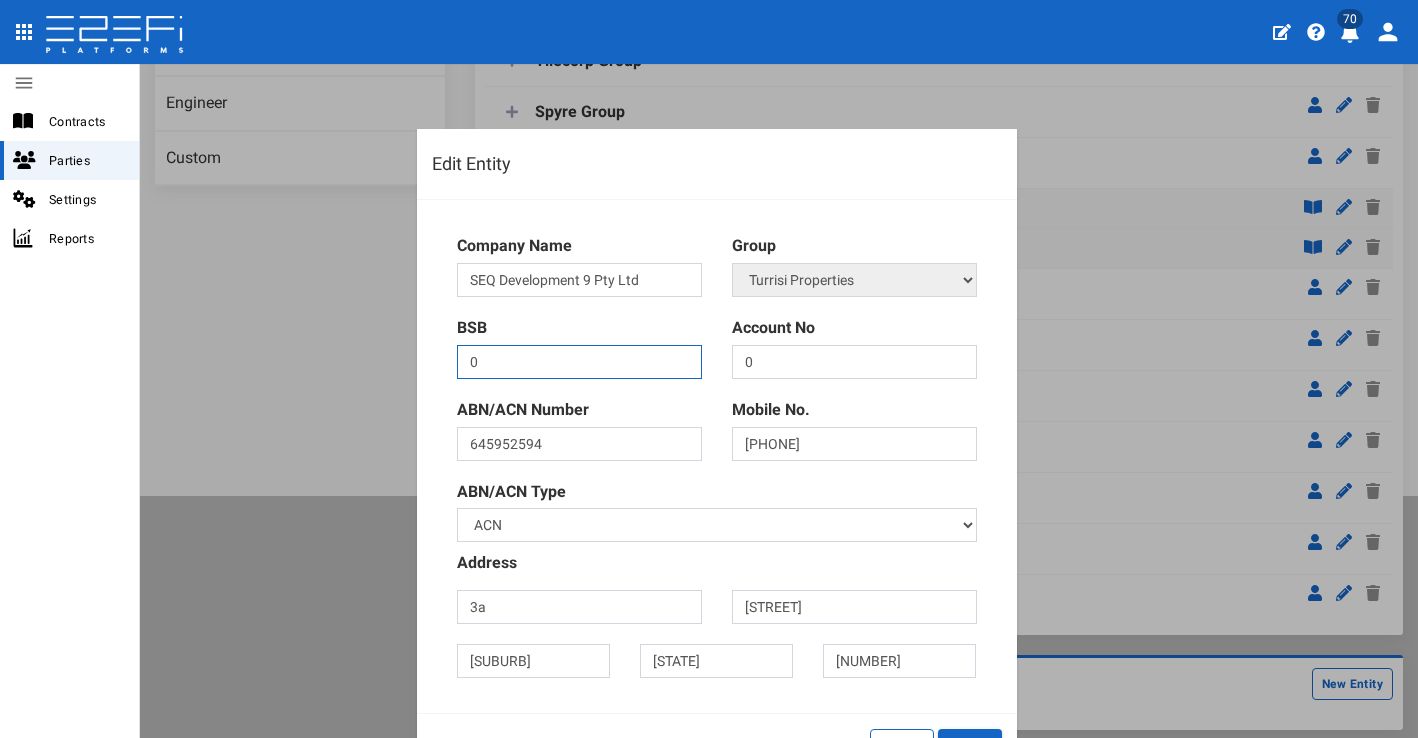 click on "0" at bounding box center [579, 362] 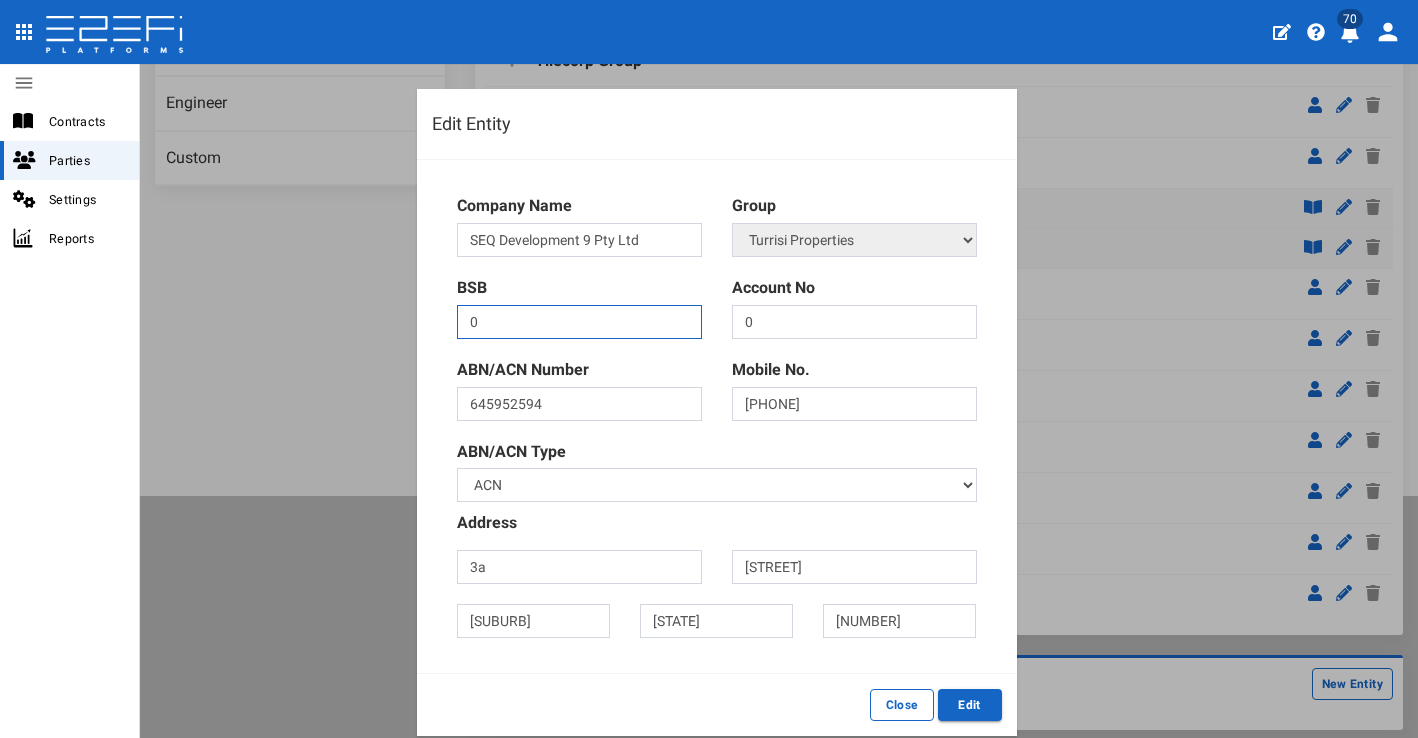scroll, scrollTop: 64, scrollLeft: 0, axis: vertical 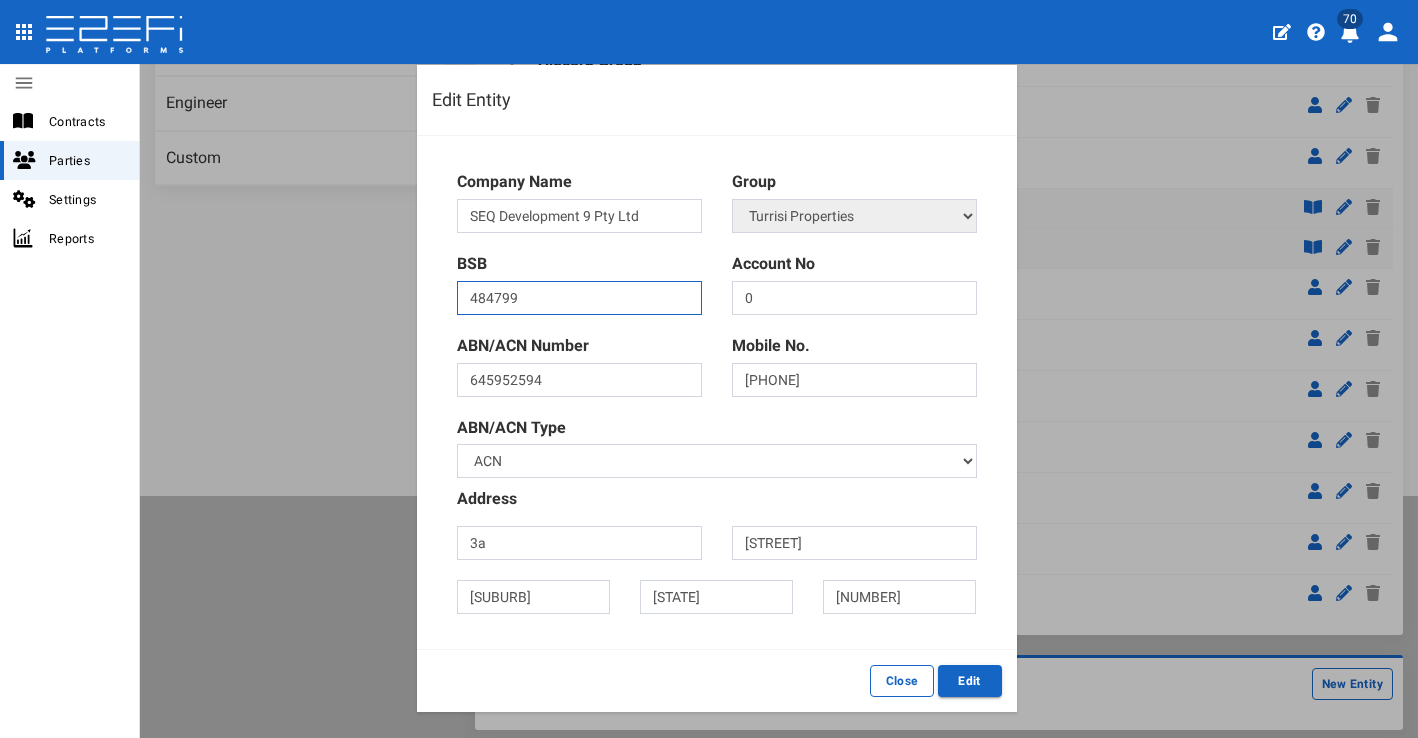type on "484799" 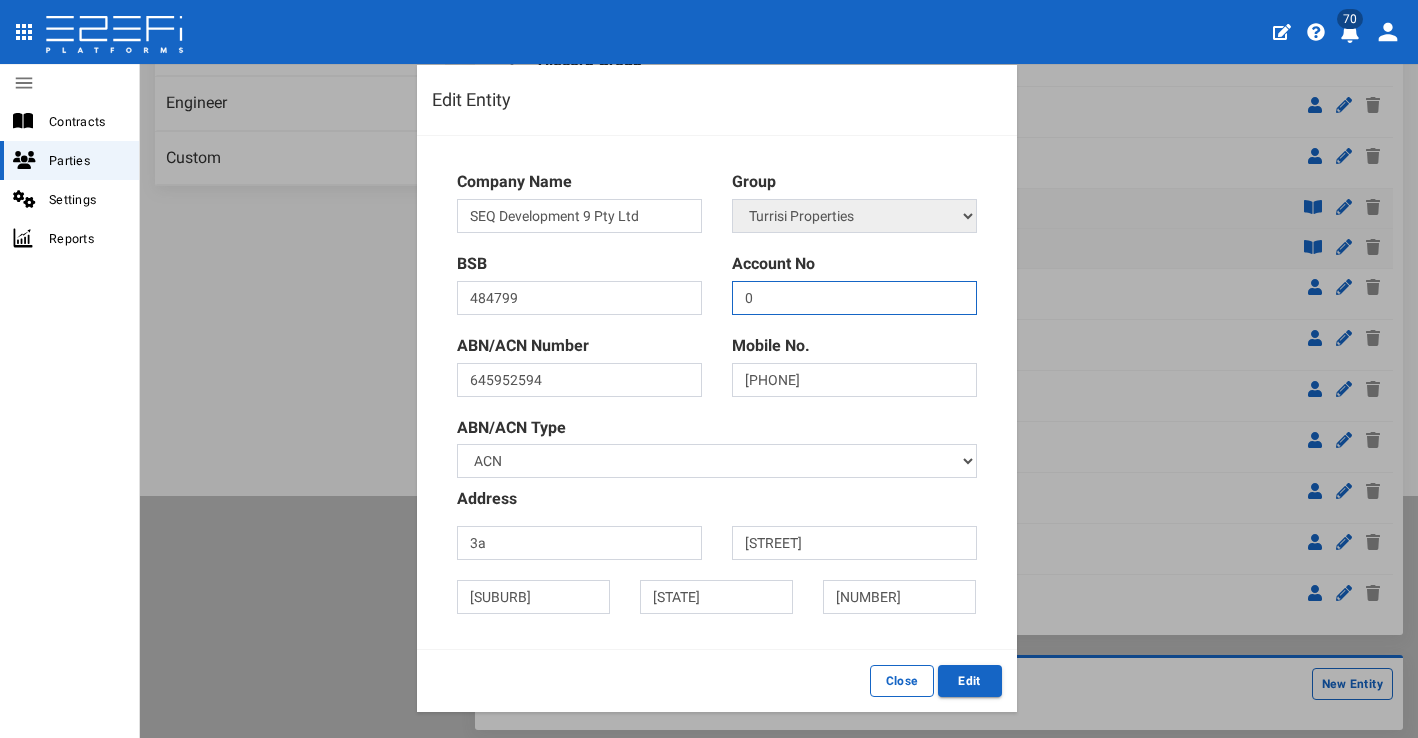 drag, startPoint x: 828, startPoint y: 296, endPoint x: 818, endPoint y: 285, distance: 14.866069 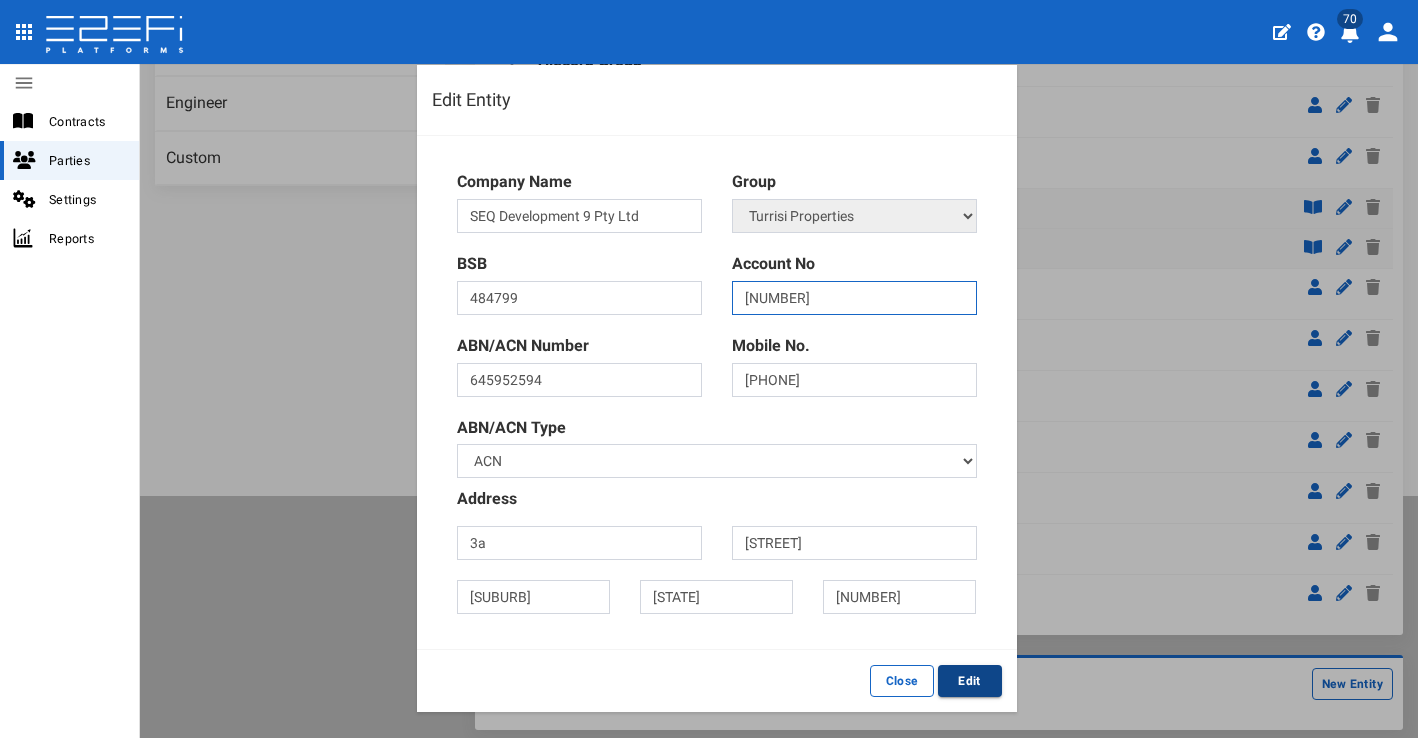 type on "482324148" 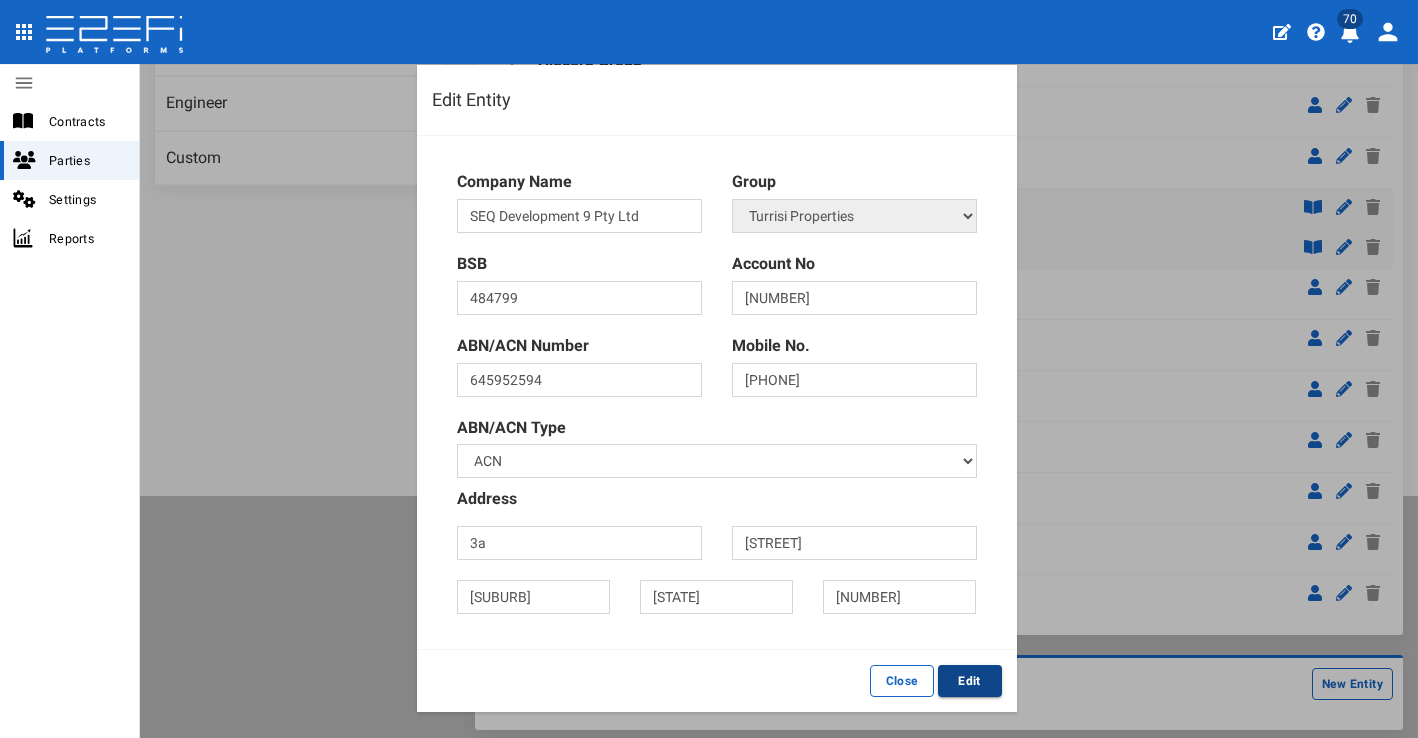 click on "Edit" at bounding box center [970, 681] 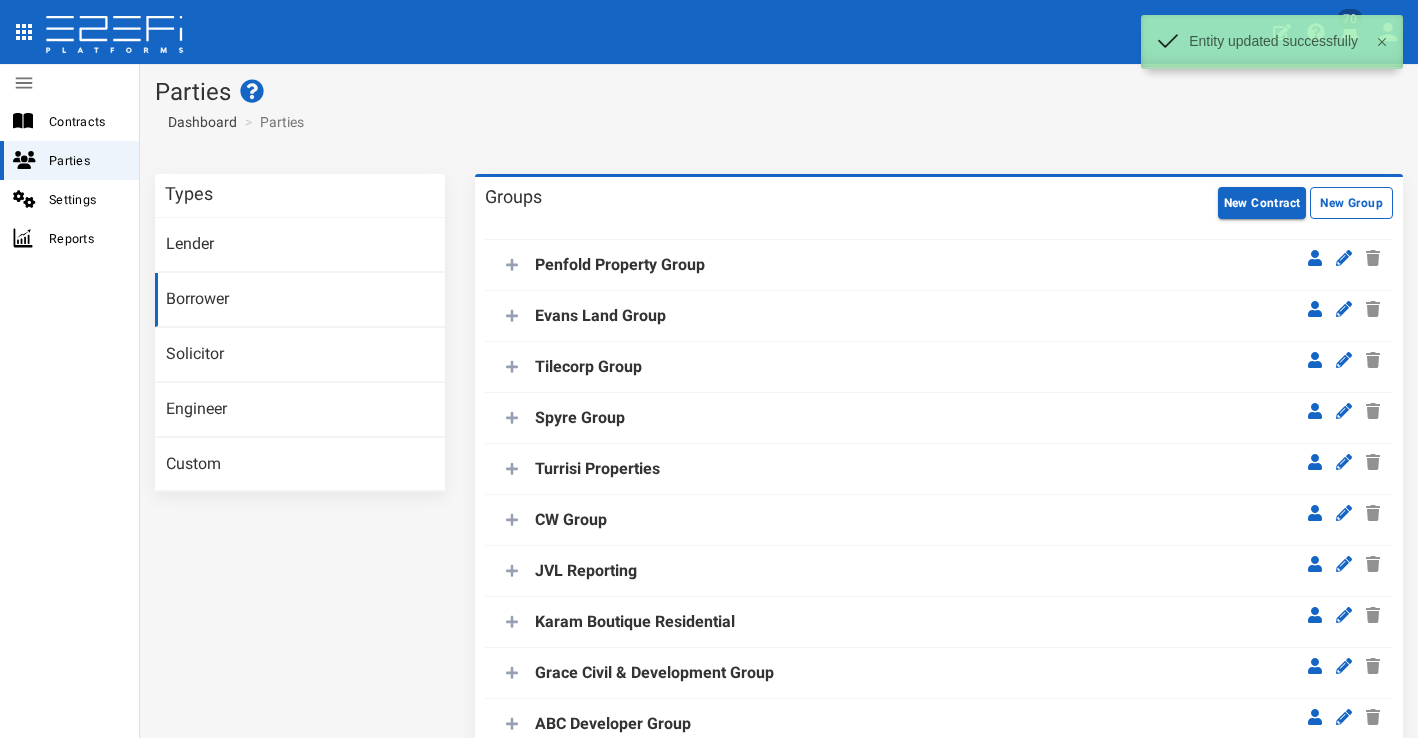 scroll, scrollTop: 0, scrollLeft: 0, axis: both 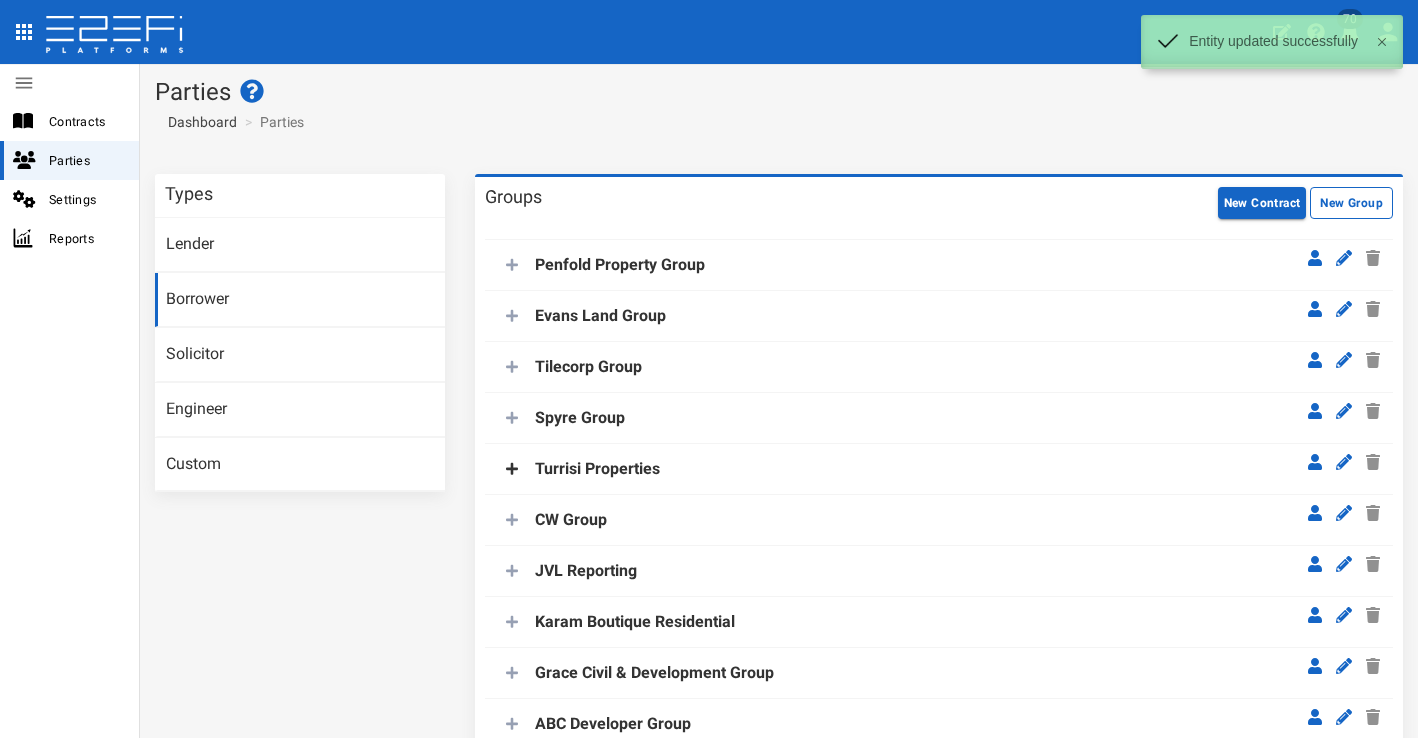 click at bounding box center (512, 469) 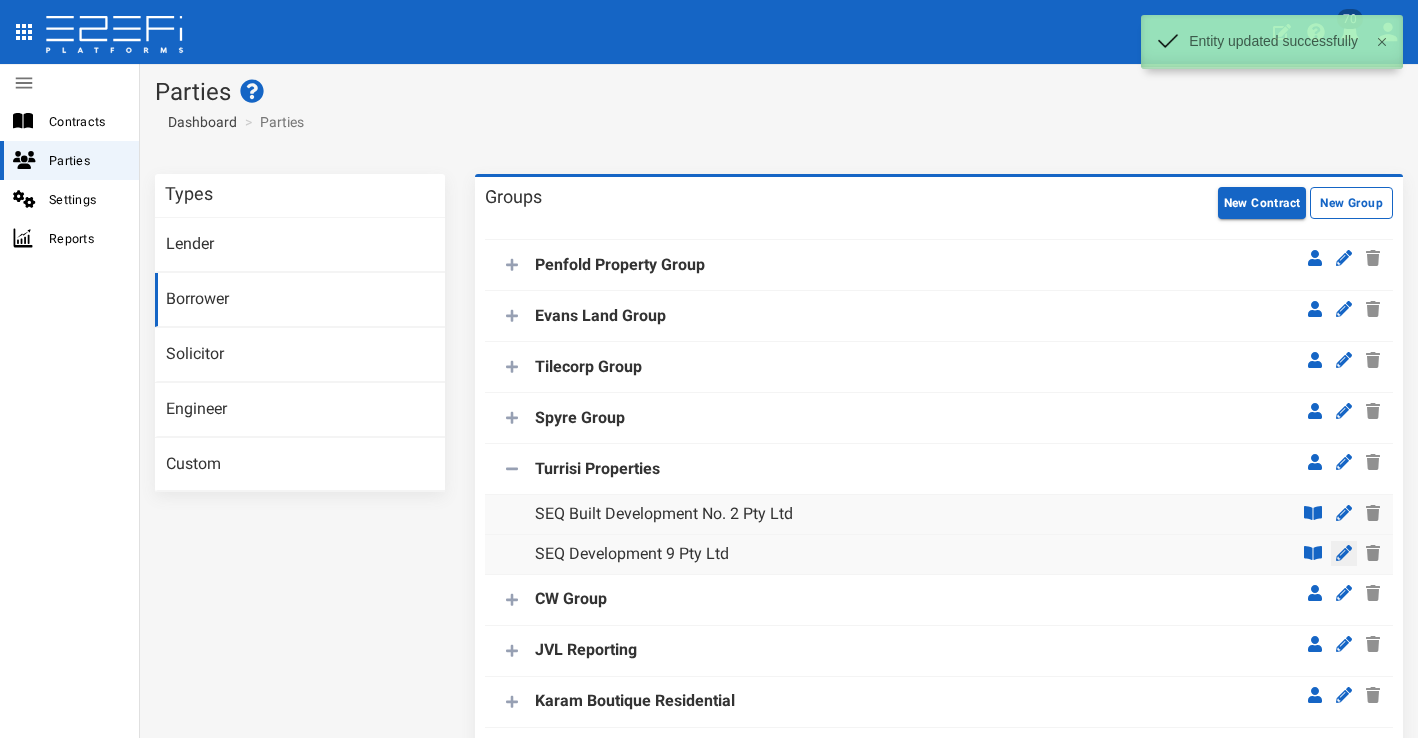 click 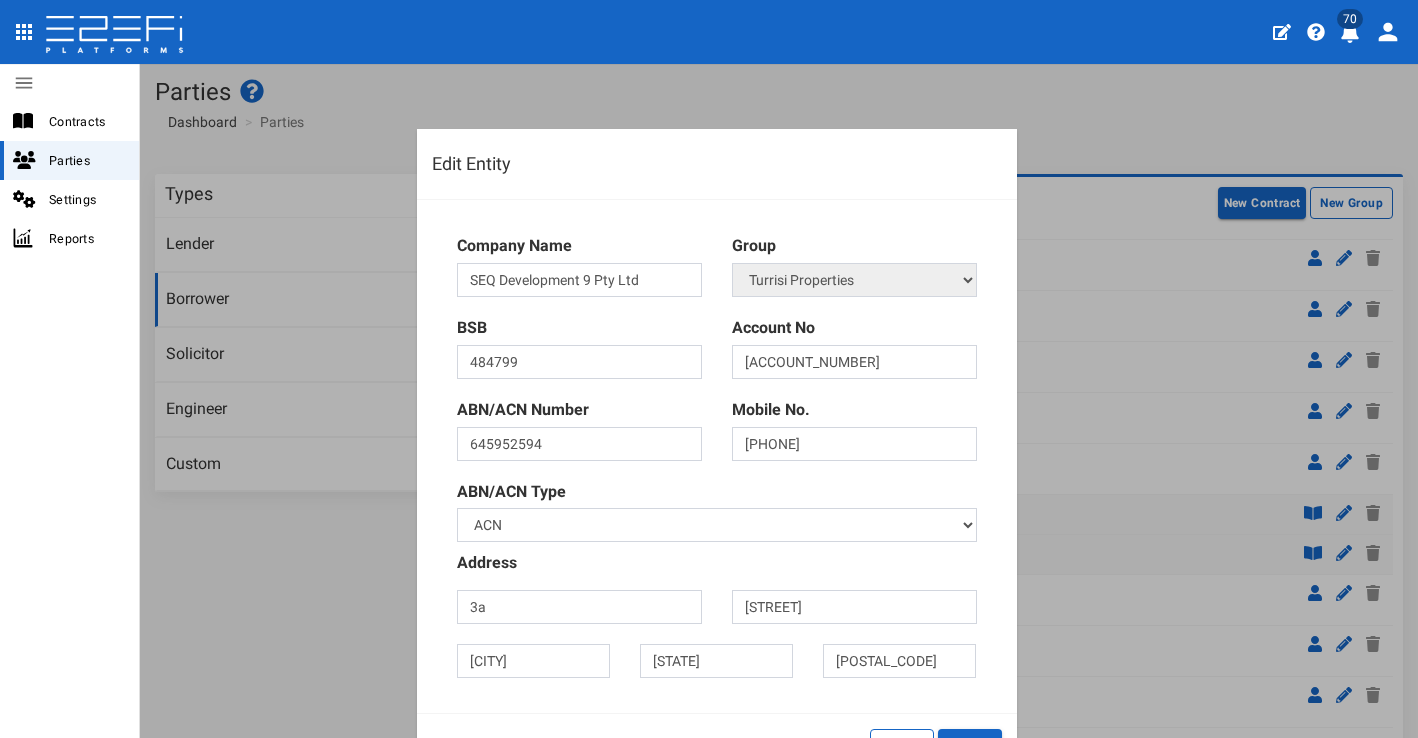 scroll, scrollTop: 64, scrollLeft: 0, axis: vertical 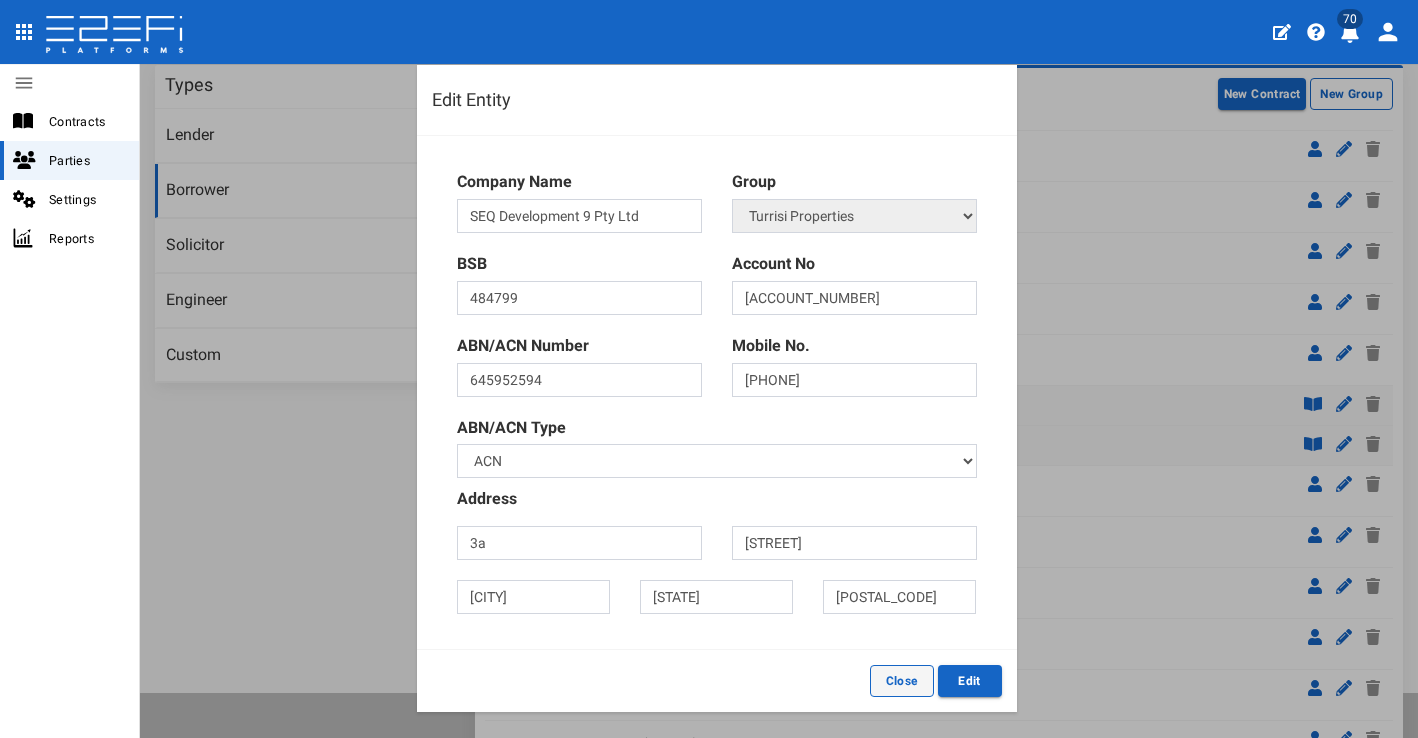 click on "Close" at bounding box center (902, 681) 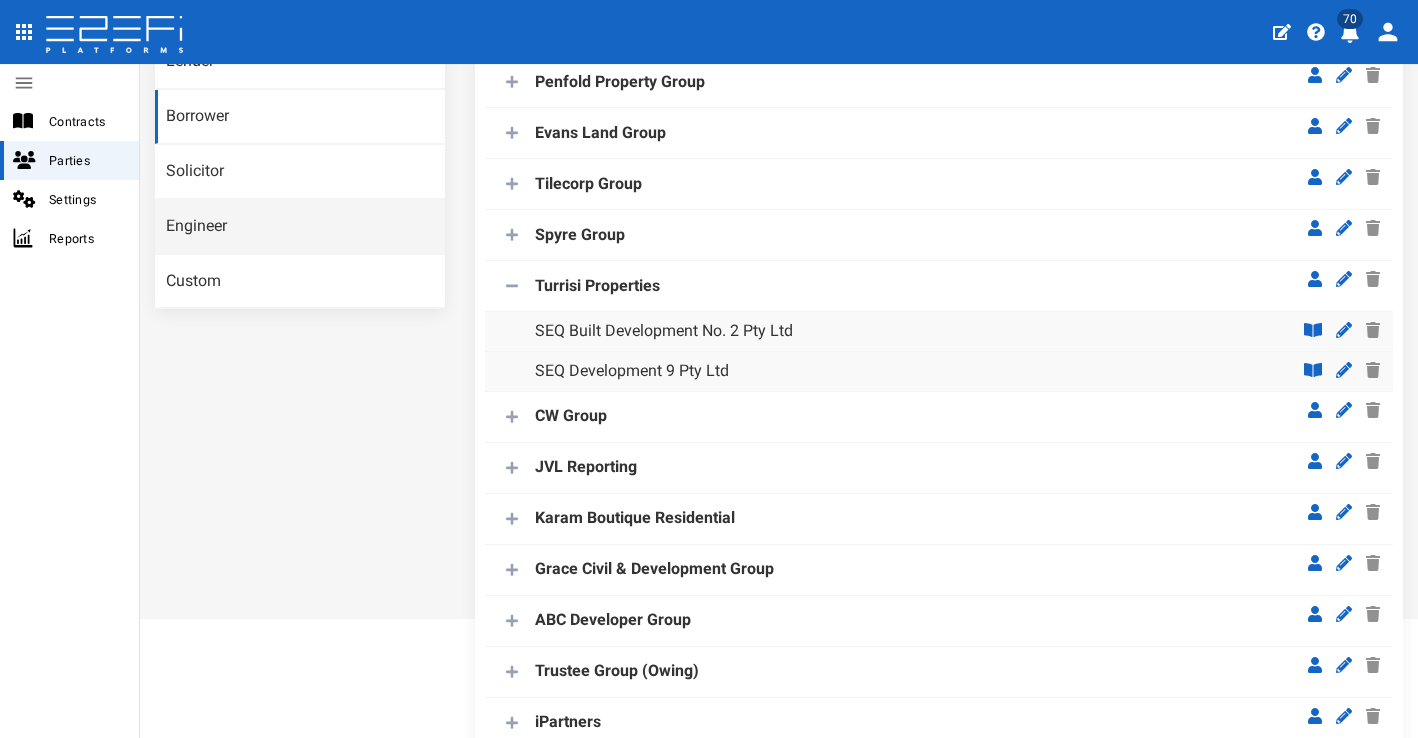 scroll, scrollTop: 56, scrollLeft: 0, axis: vertical 